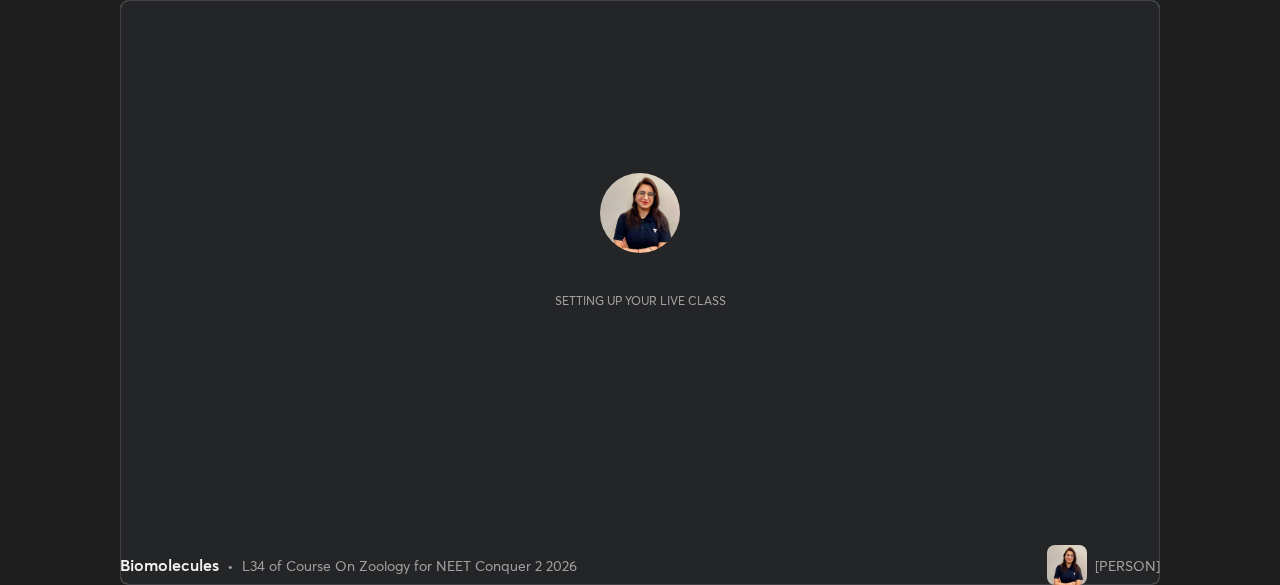 scroll, scrollTop: 0, scrollLeft: 0, axis: both 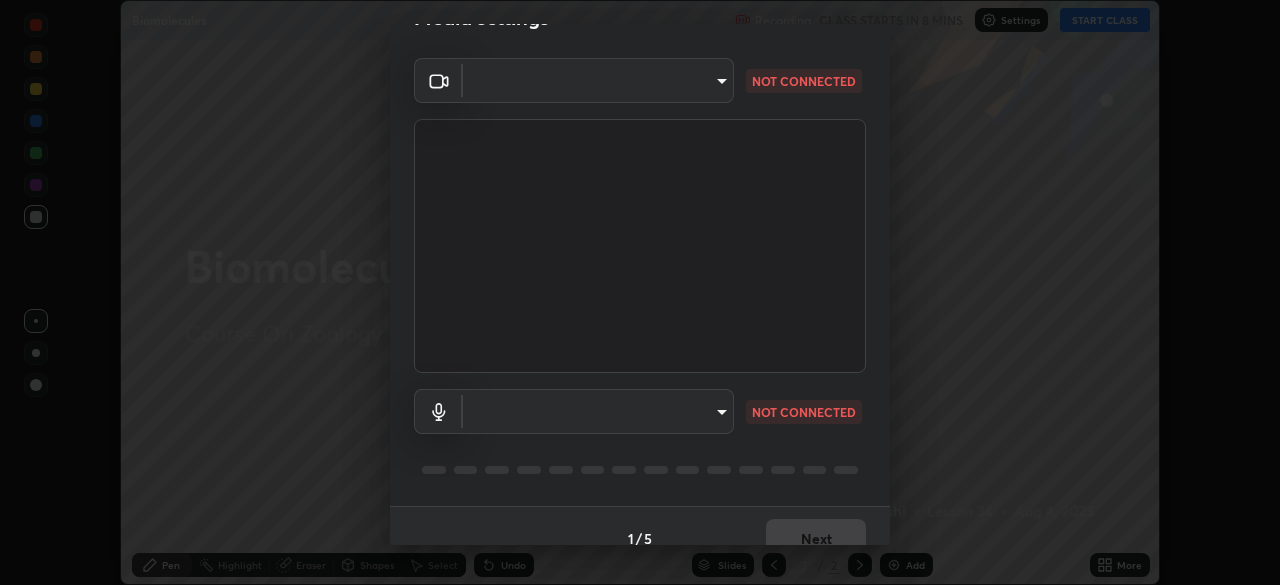type on "cd084d4b2bd95fff23e650a89a2fcd5691049521d6a0d9ca8e106c74174f2333" 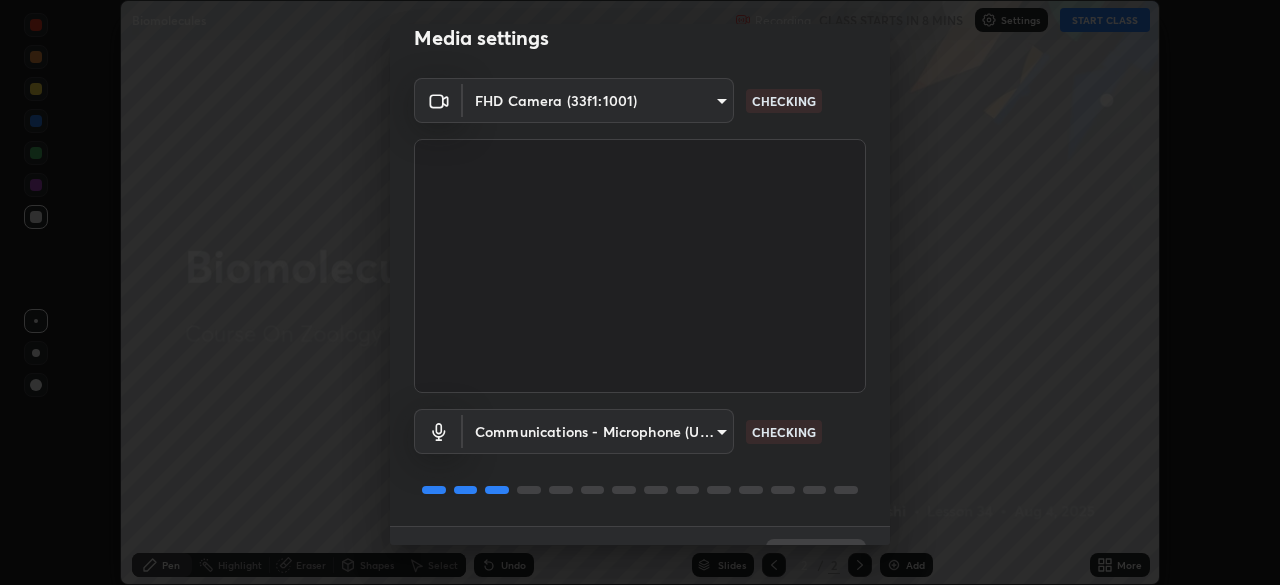 scroll, scrollTop: 71, scrollLeft: 0, axis: vertical 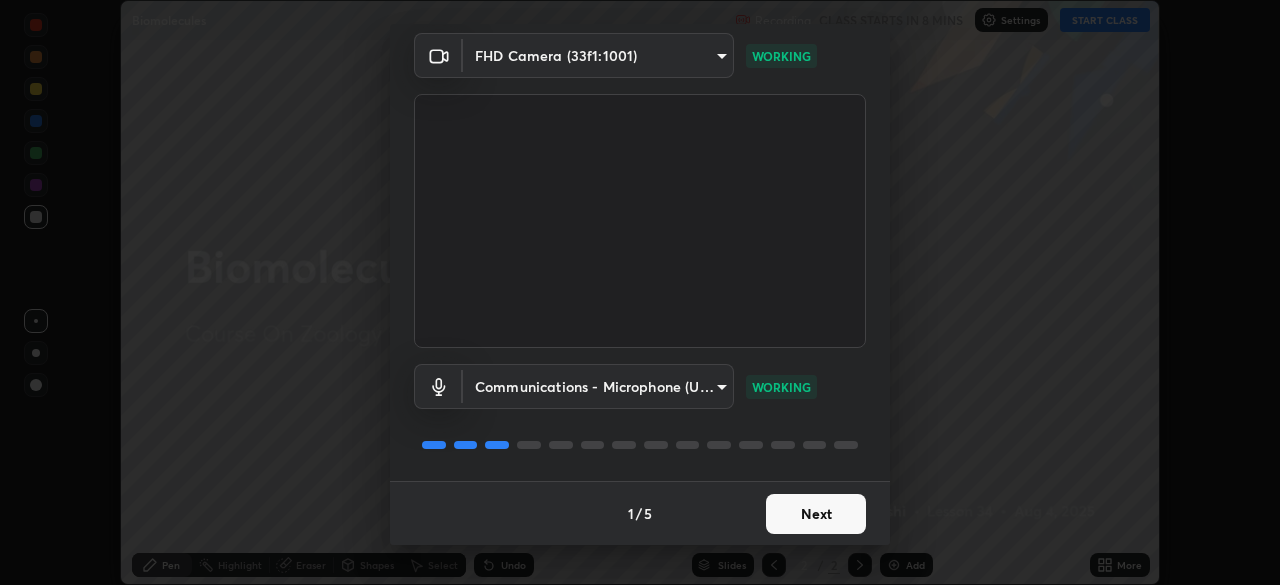 click on "Next" at bounding box center (816, 514) 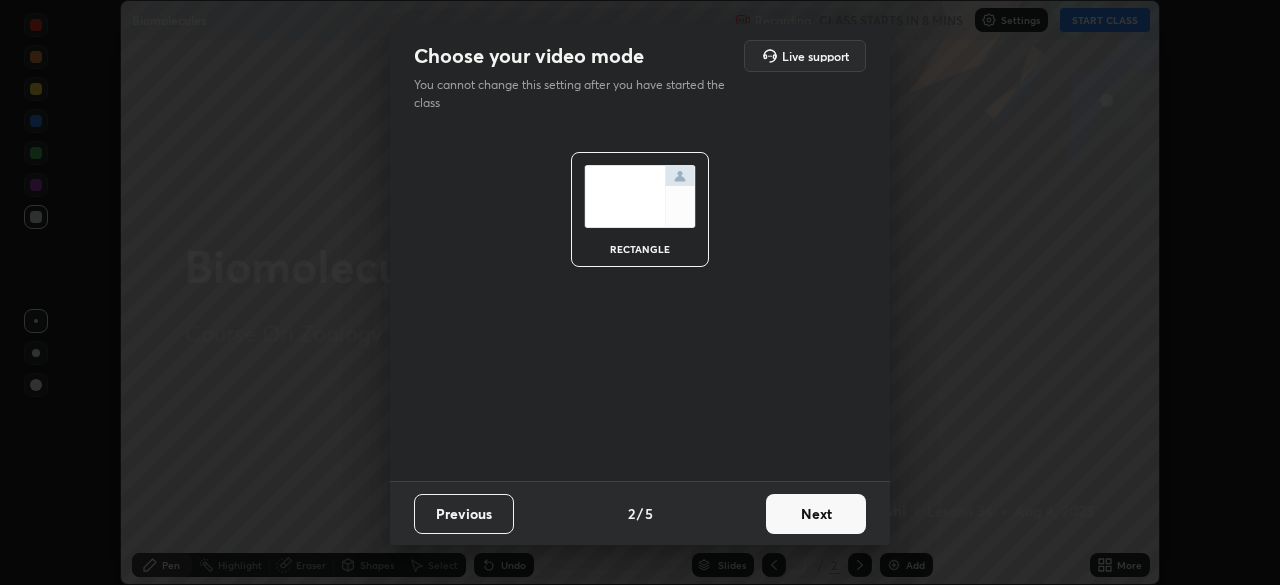 scroll, scrollTop: 0, scrollLeft: 0, axis: both 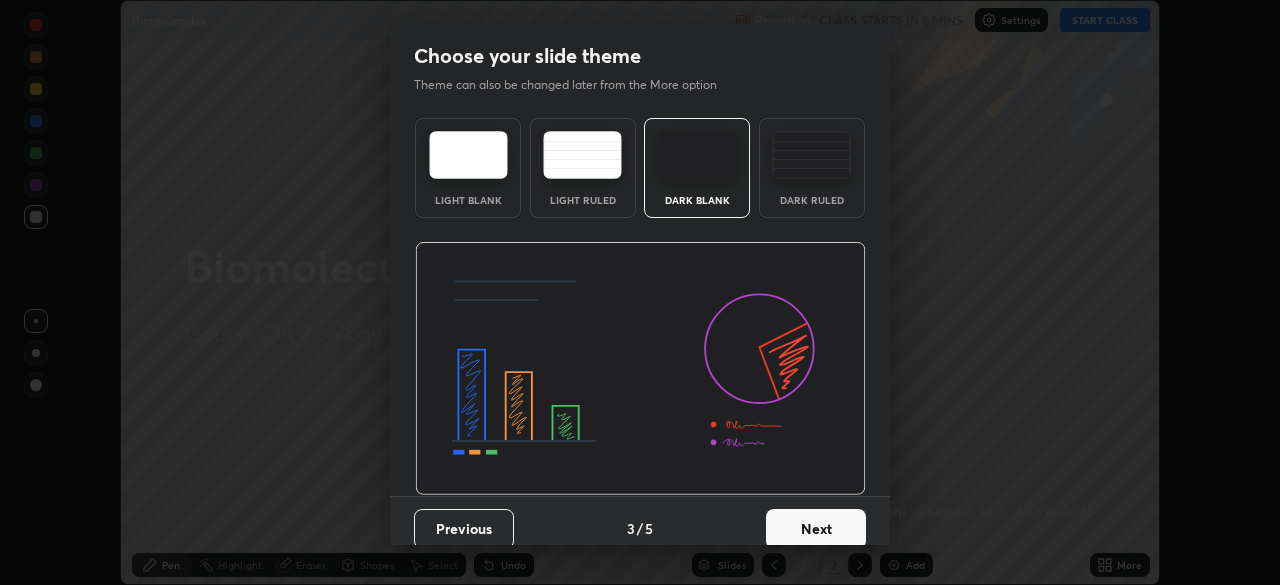 click on "Next" at bounding box center (816, 529) 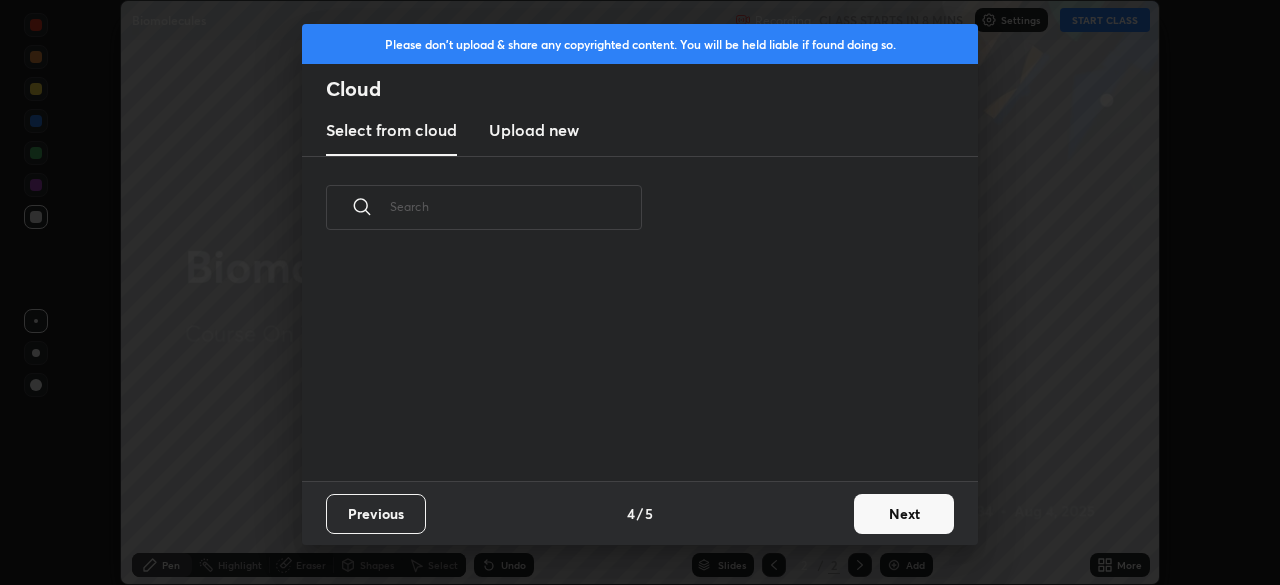 scroll, scrollTop: 7, scrollLeft: 11, axis: both 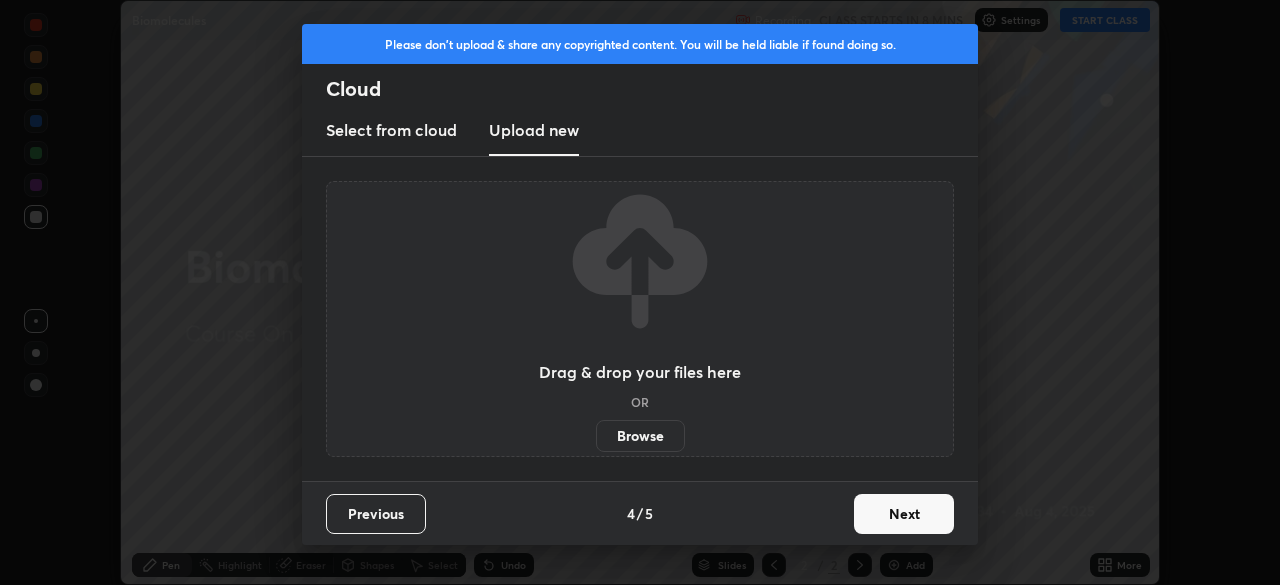 click on "Browse" at bounding box center (640, 436) 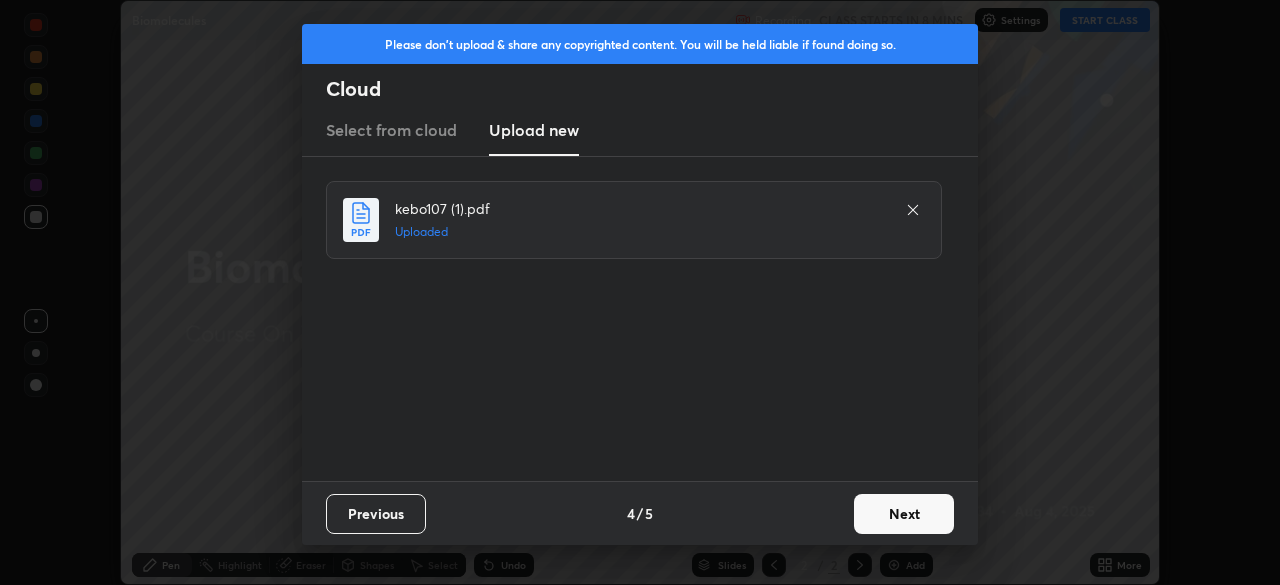 click on "Next" at bounding box center [904, 514] 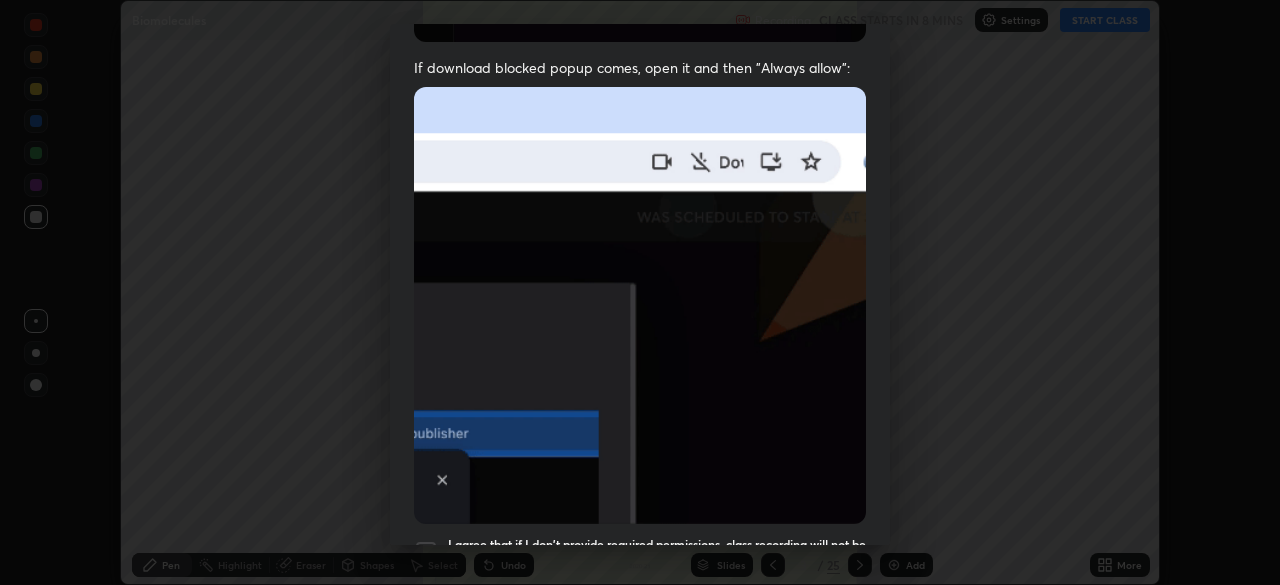scroll, scrollTop: 479, scrollLeft: 0, axis: vertical 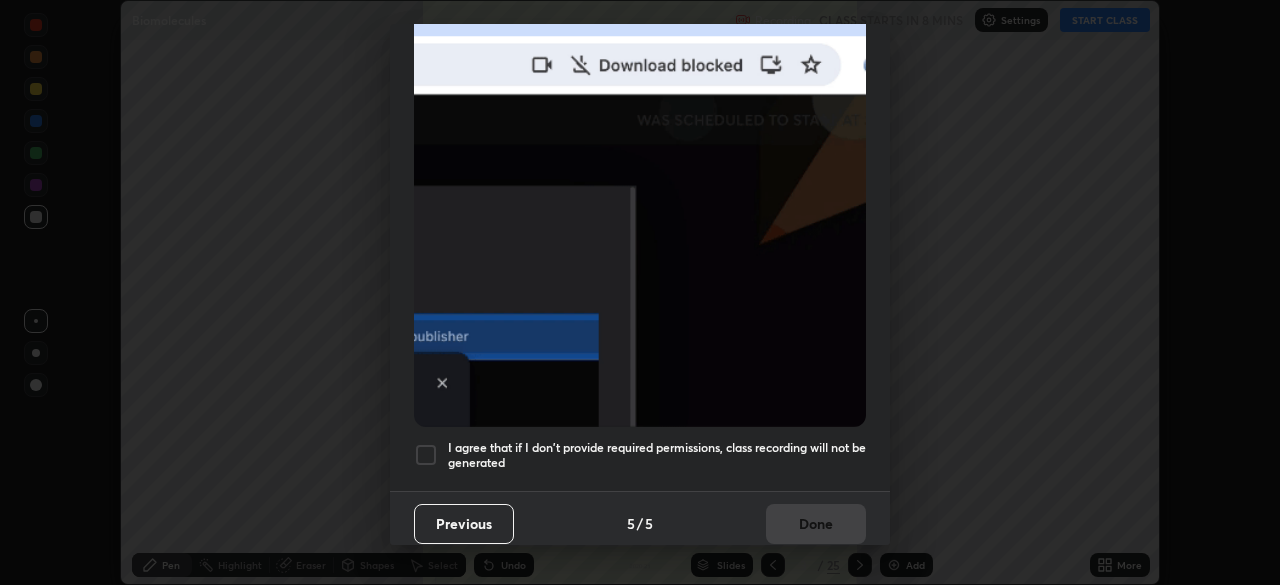 click on "I agree that if I don't provide required permissions, class recording will not be generated" at bounding box center [657, 455] 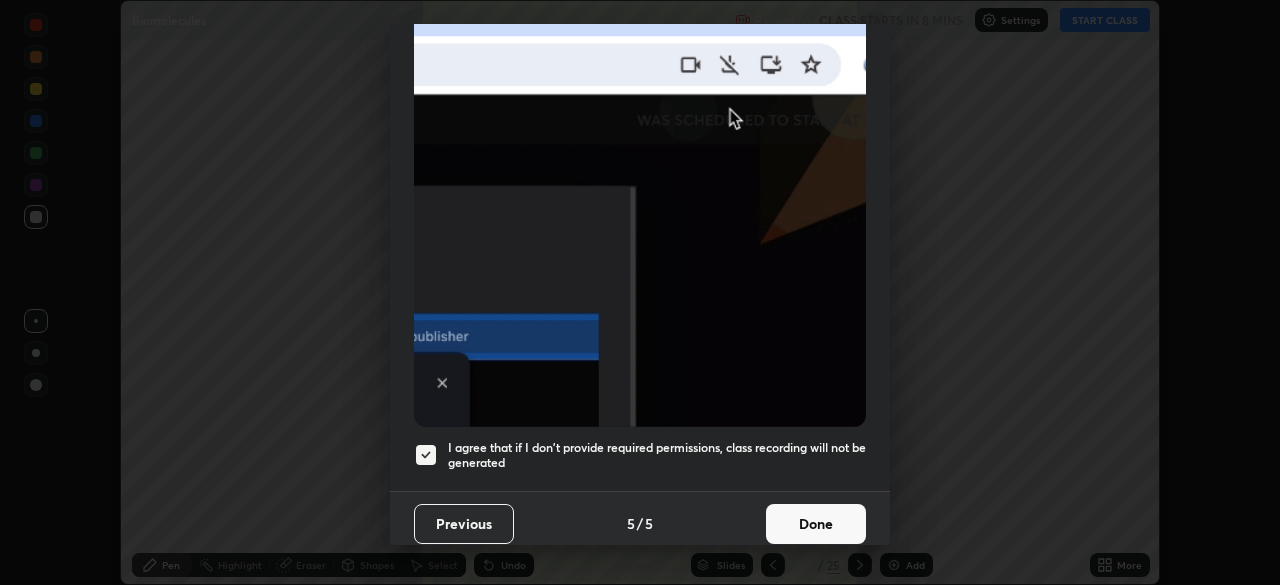 click on "Done" at bounding box center (816, 524) 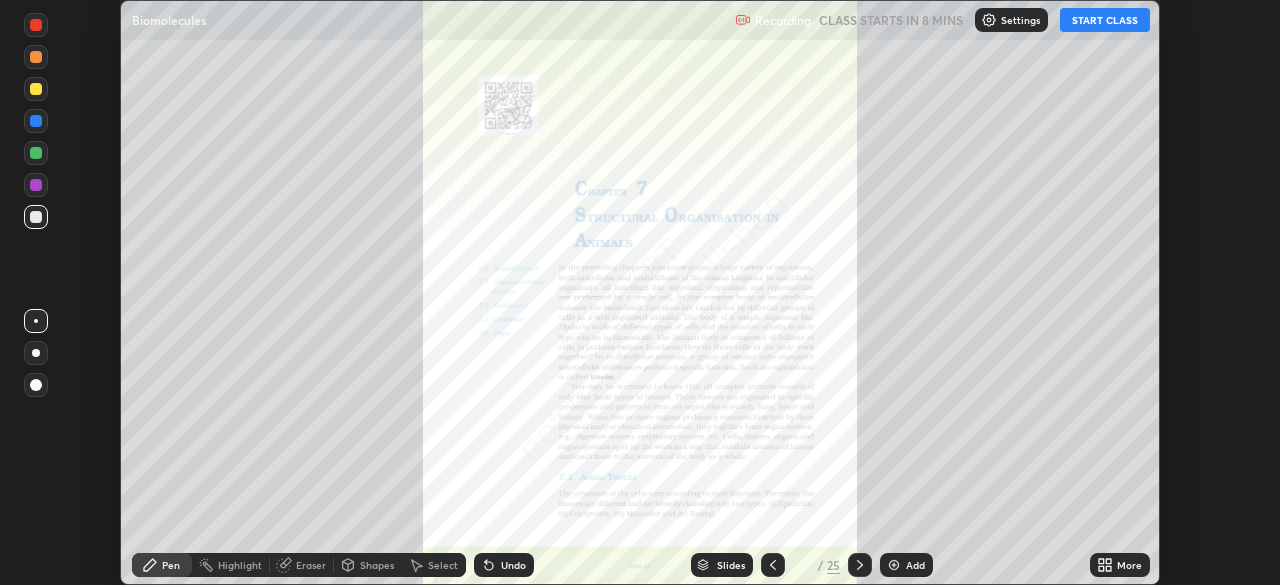 click 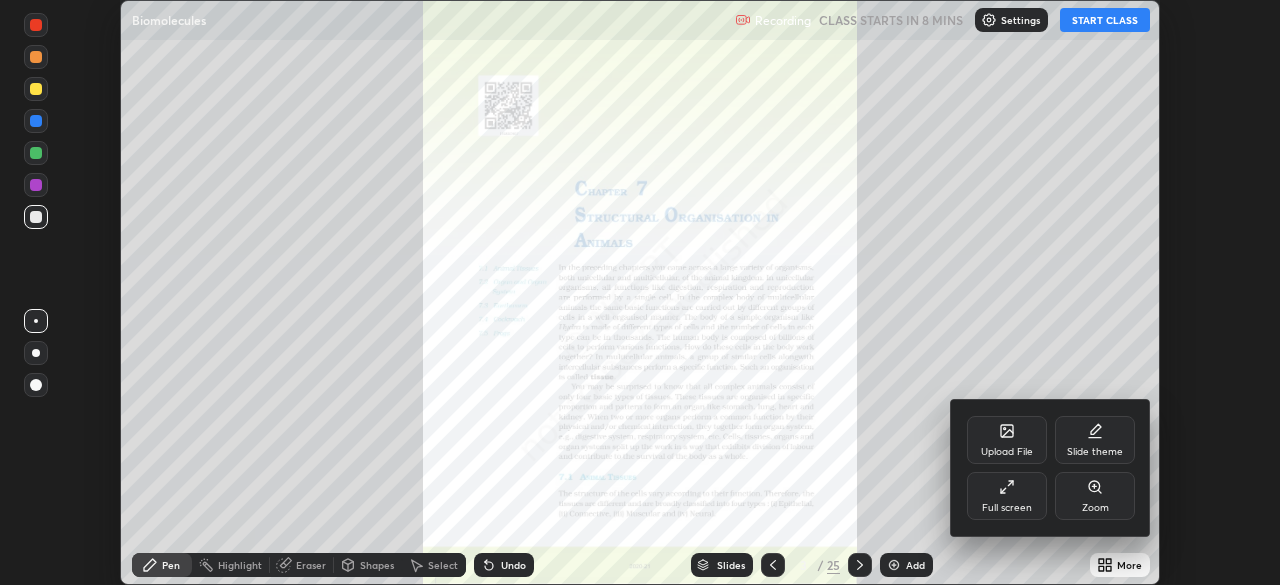 click on "Upload File" at bounding box center (1007, 452) 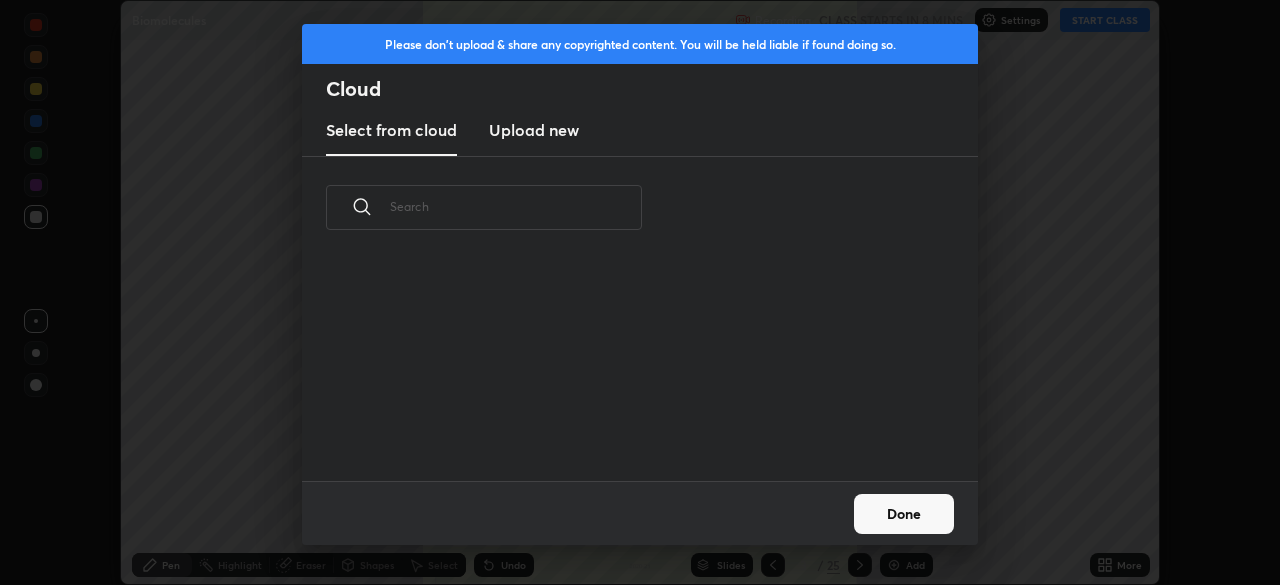 scroll, scrollTop: 7, scrollLeft: 11, axis: both 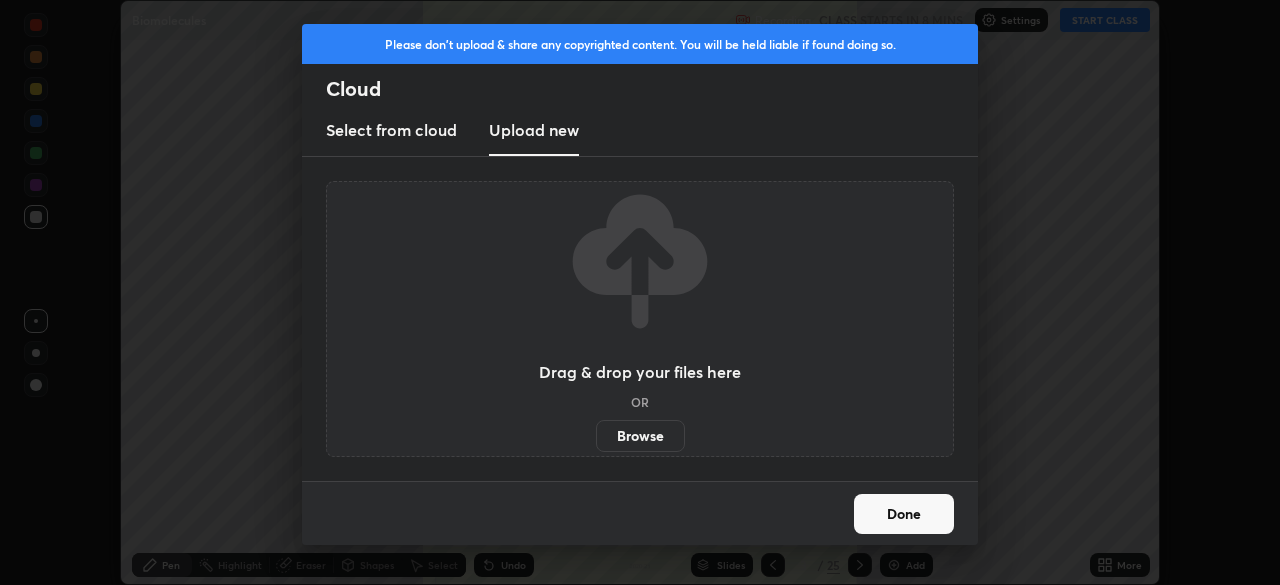 click on "Browse" at bounding box center [640, 436] 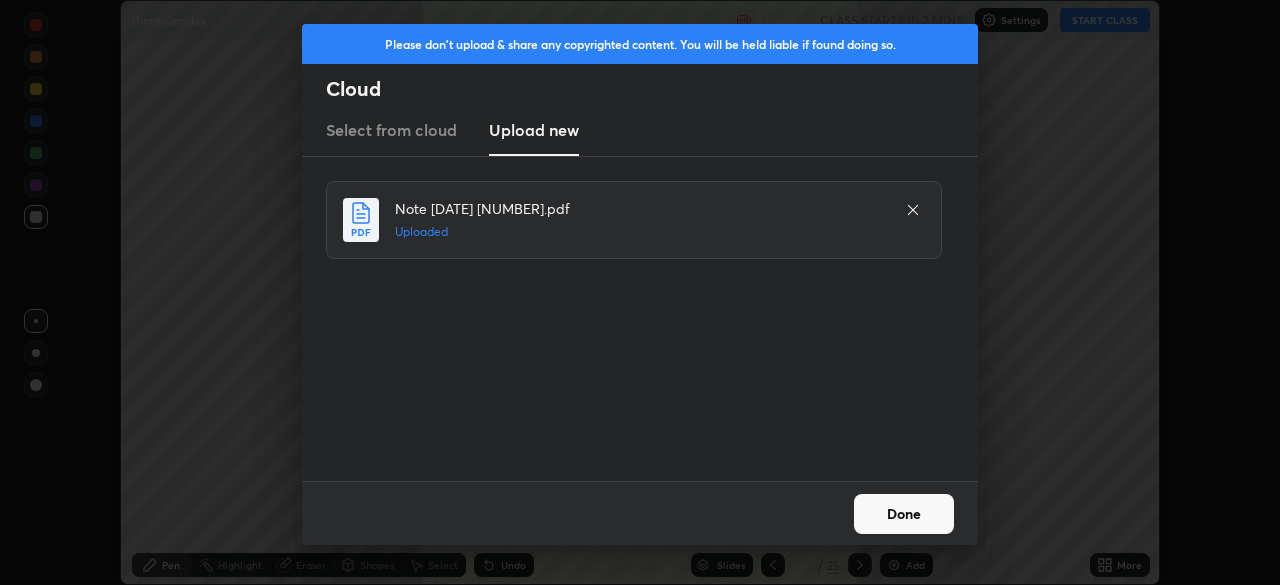 click on "Done" at bounding box center (904, 514) 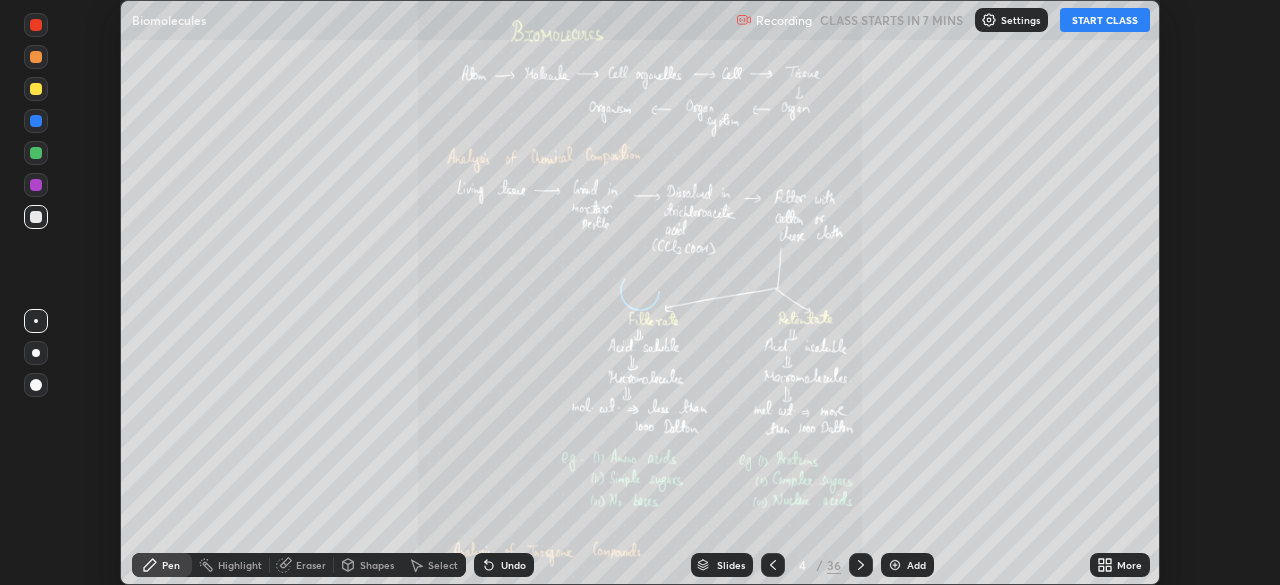 click on "More" at bounding box center [1120, 565] 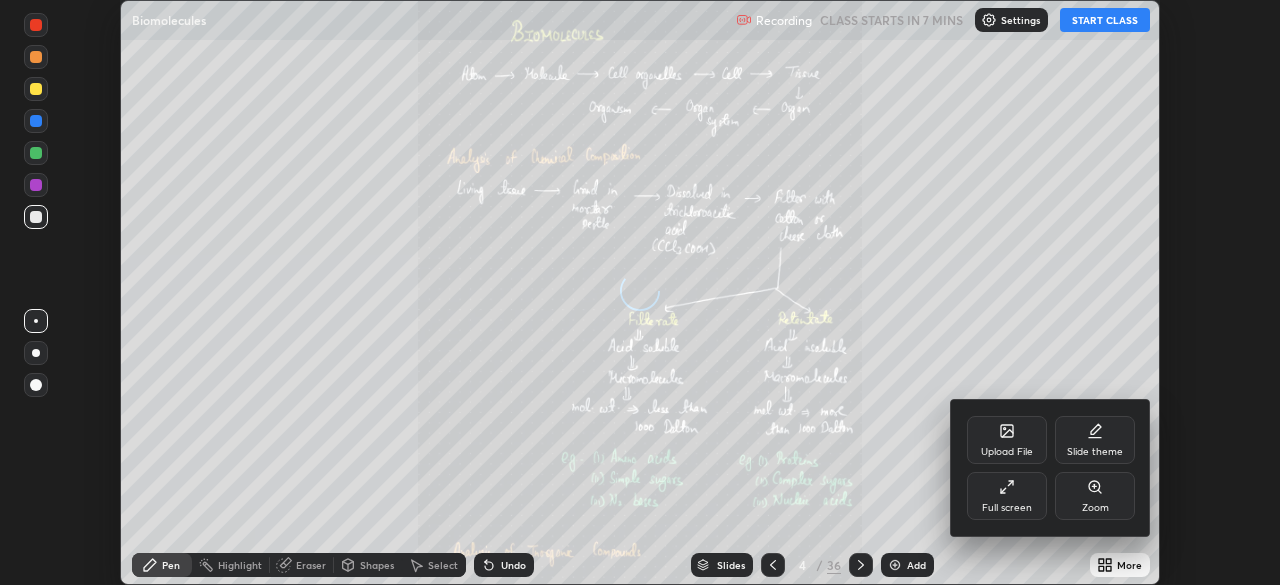 click on "Full screen" at bounding box center (1007, 496) 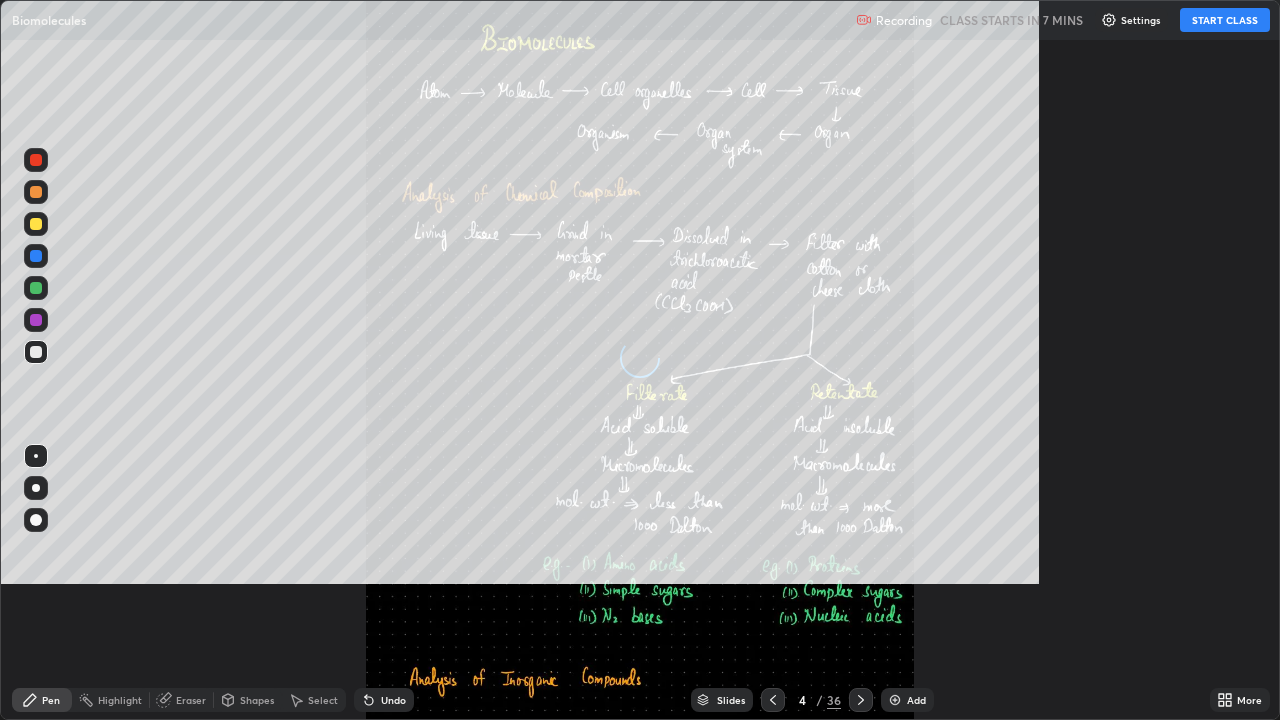 scroll, scrollTop: 99280, scrollLeft: 98720, axis: both 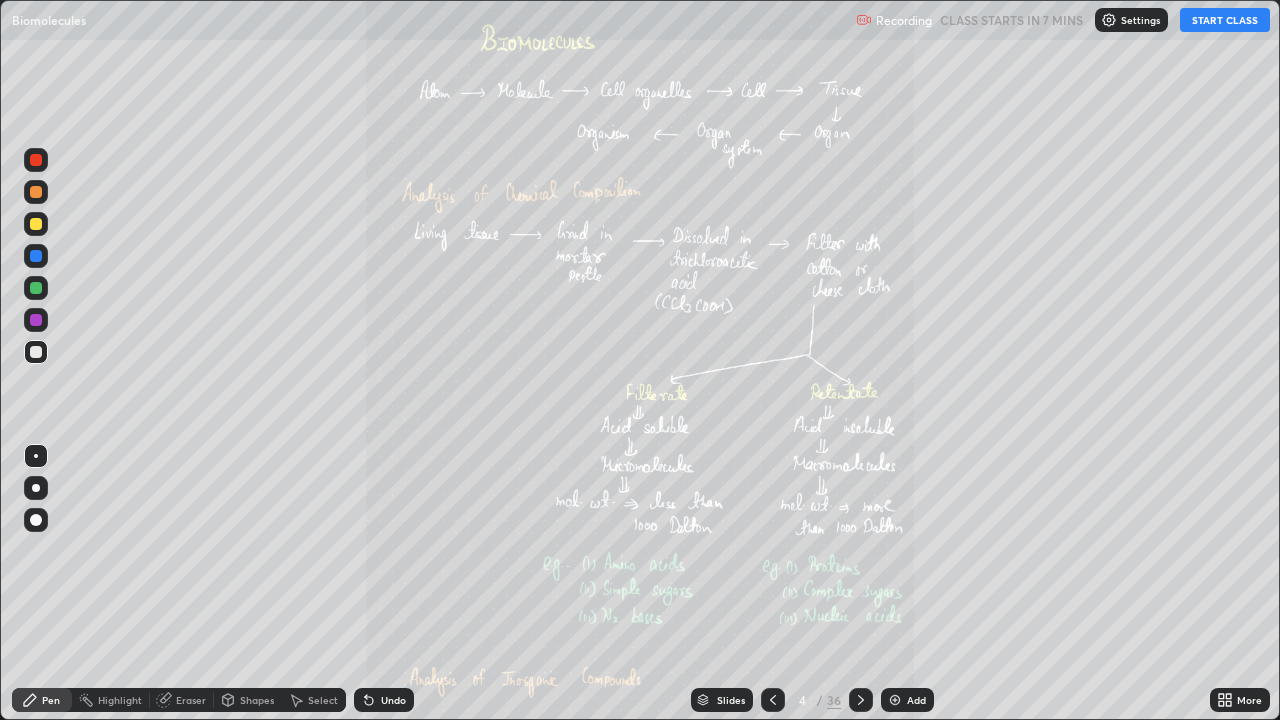 click 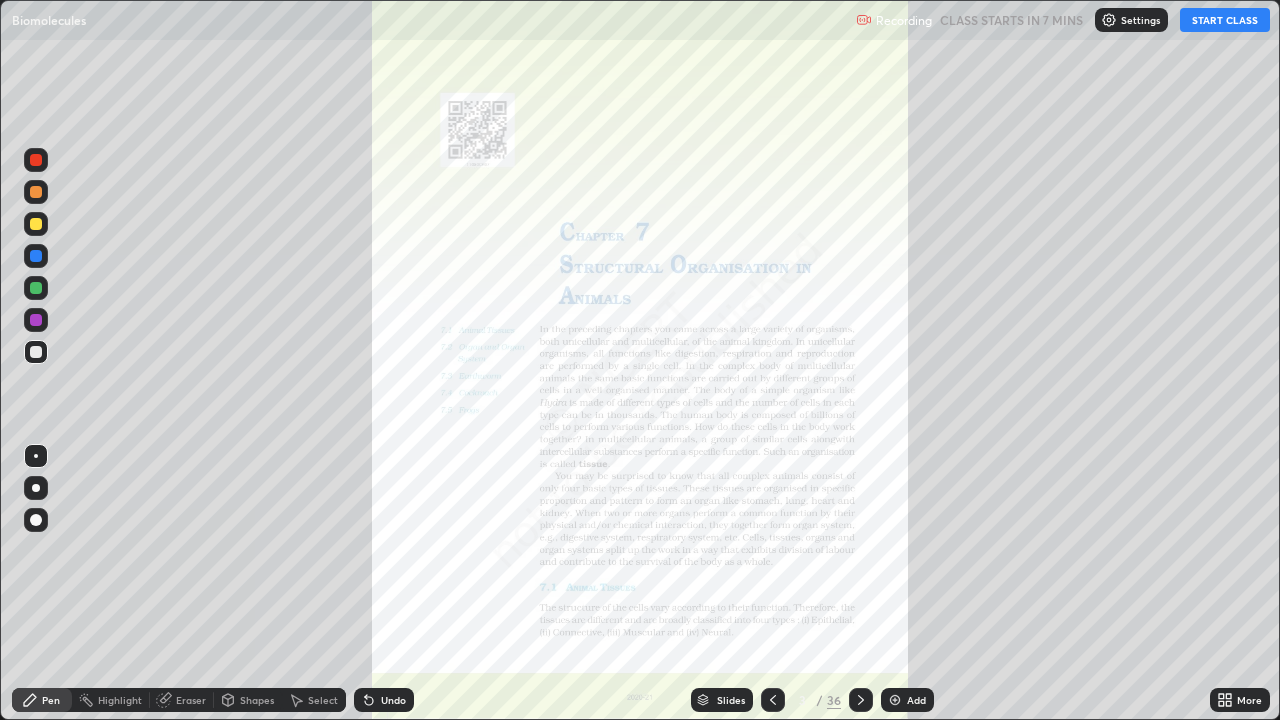 click 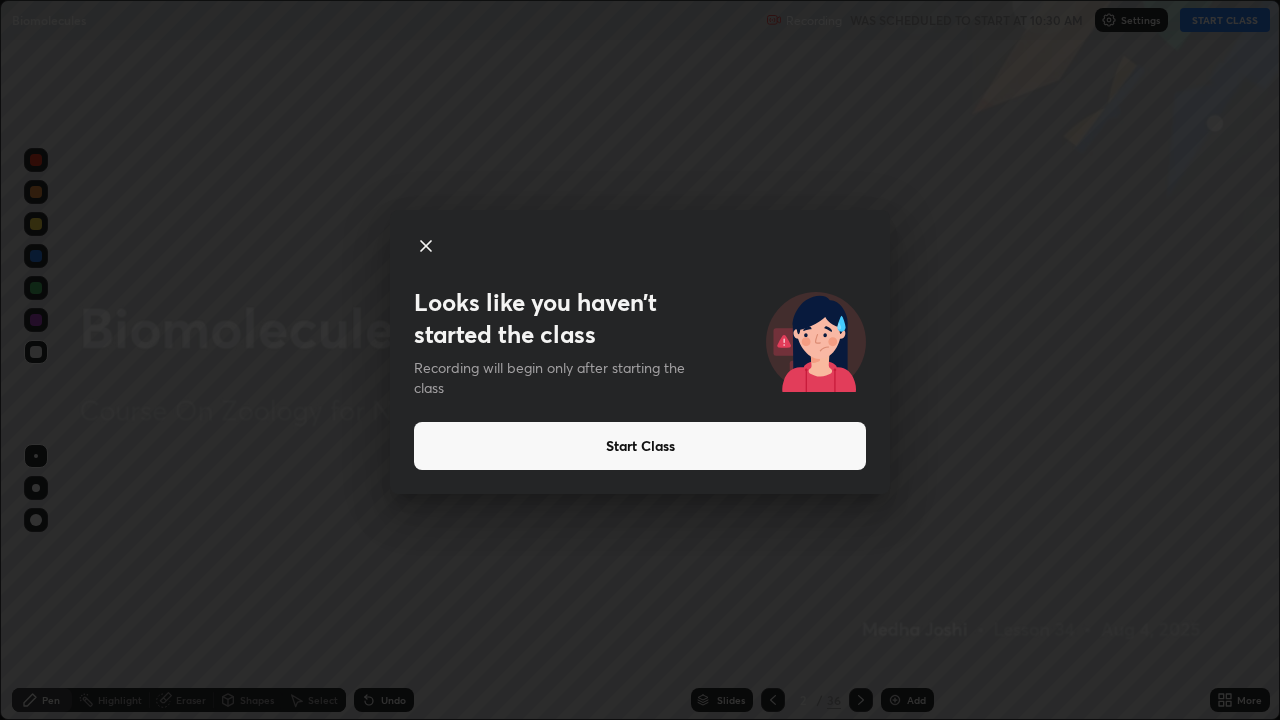 click on "Start Class" at bounding box center [640, 446] 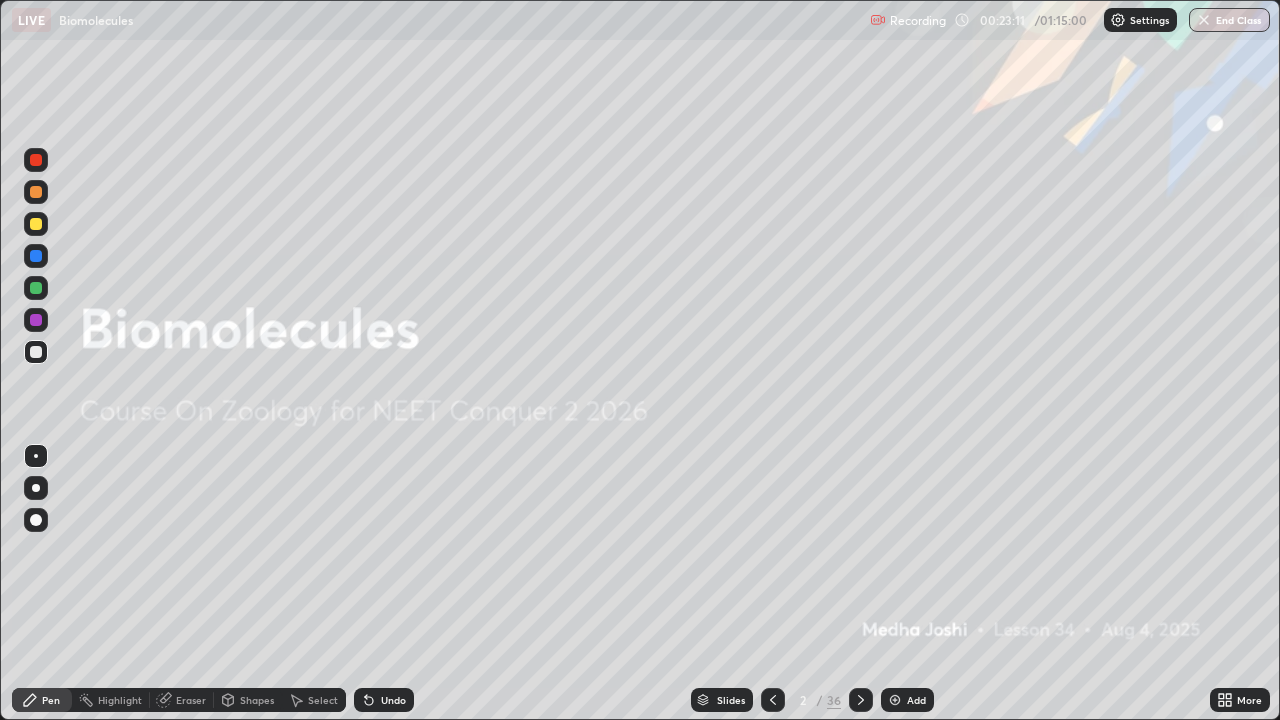 click on "Slides" at bounding box center [731, 700] 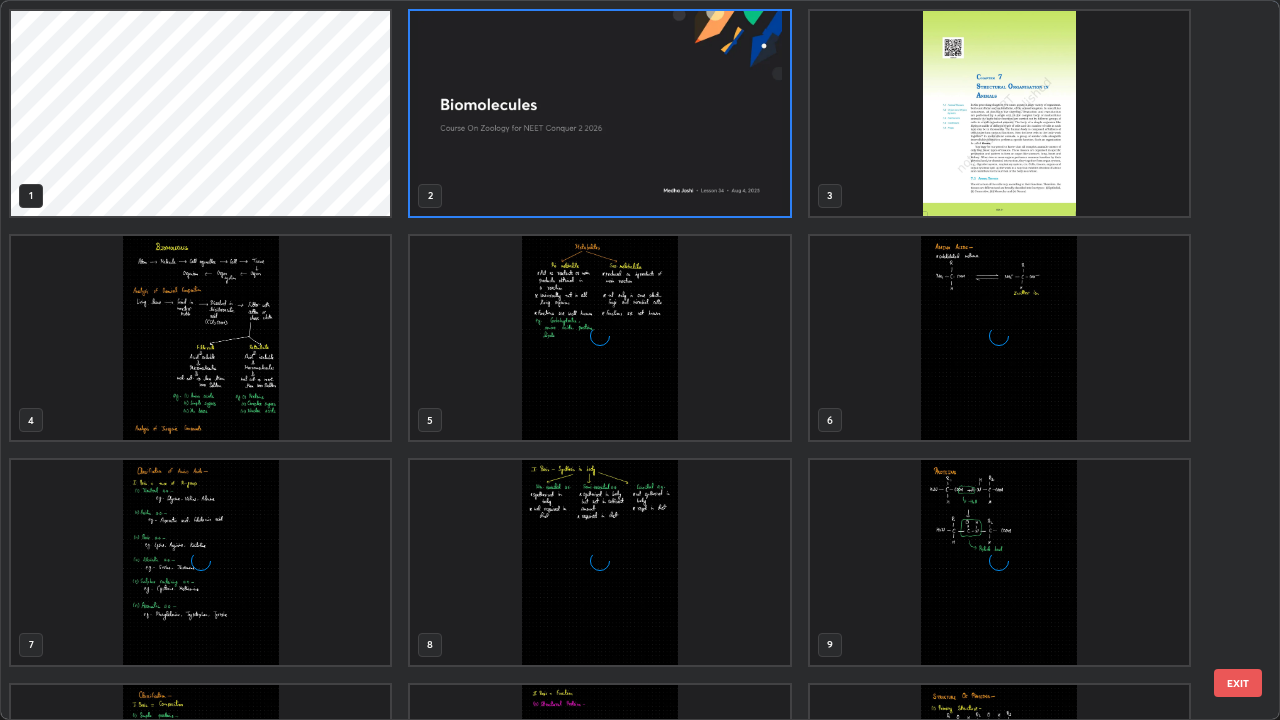 scroll, scrollTop: 7, scrollLeft: 11, axis: both 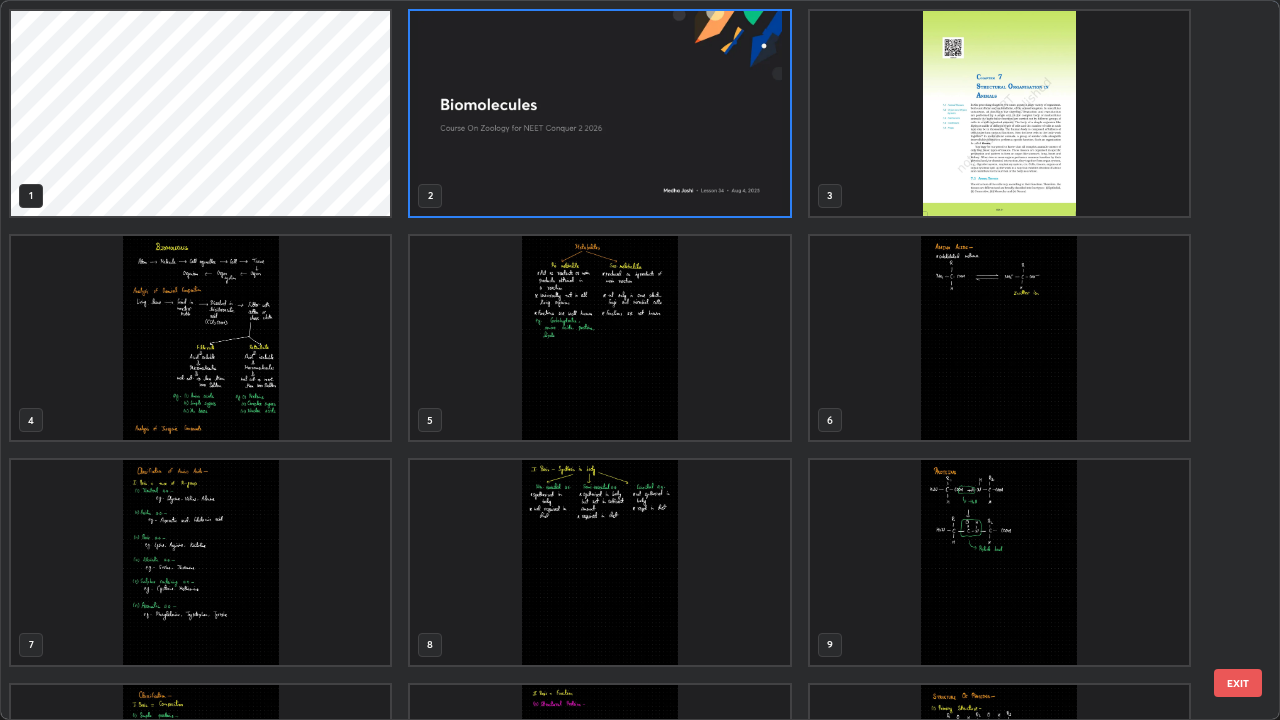 click on "EXIT" at bounding box center (1238, 683) 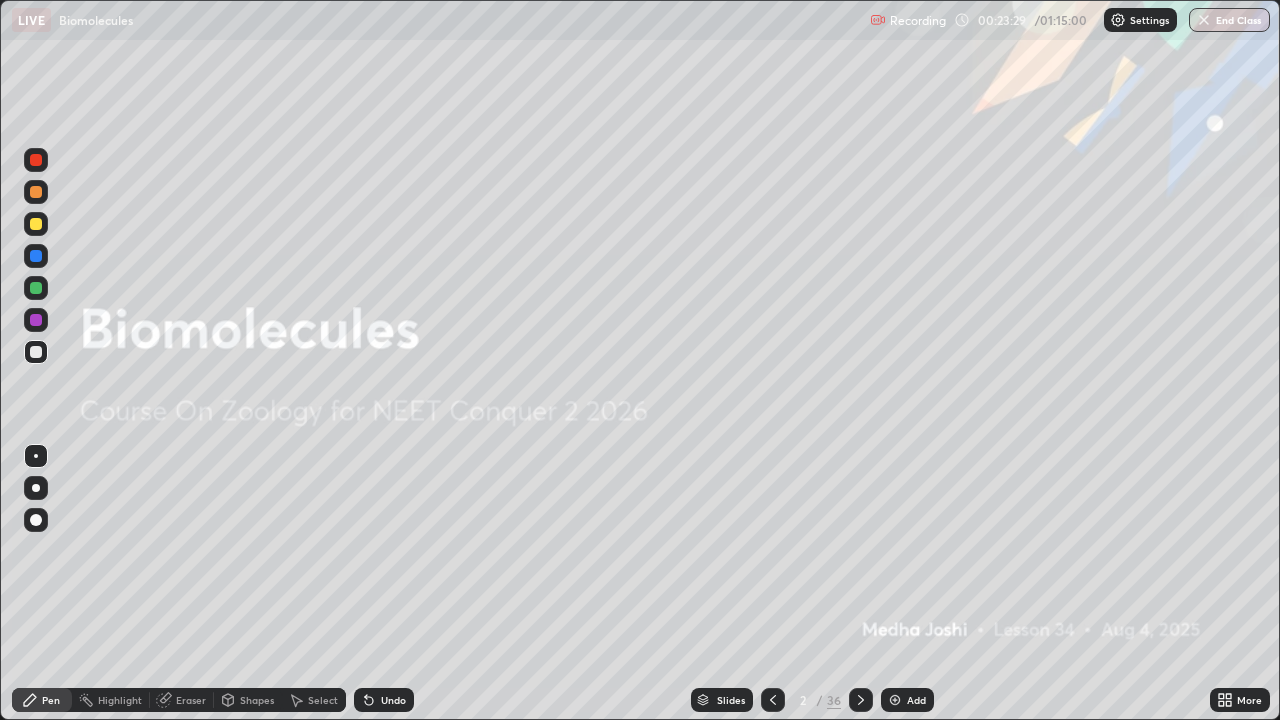 click 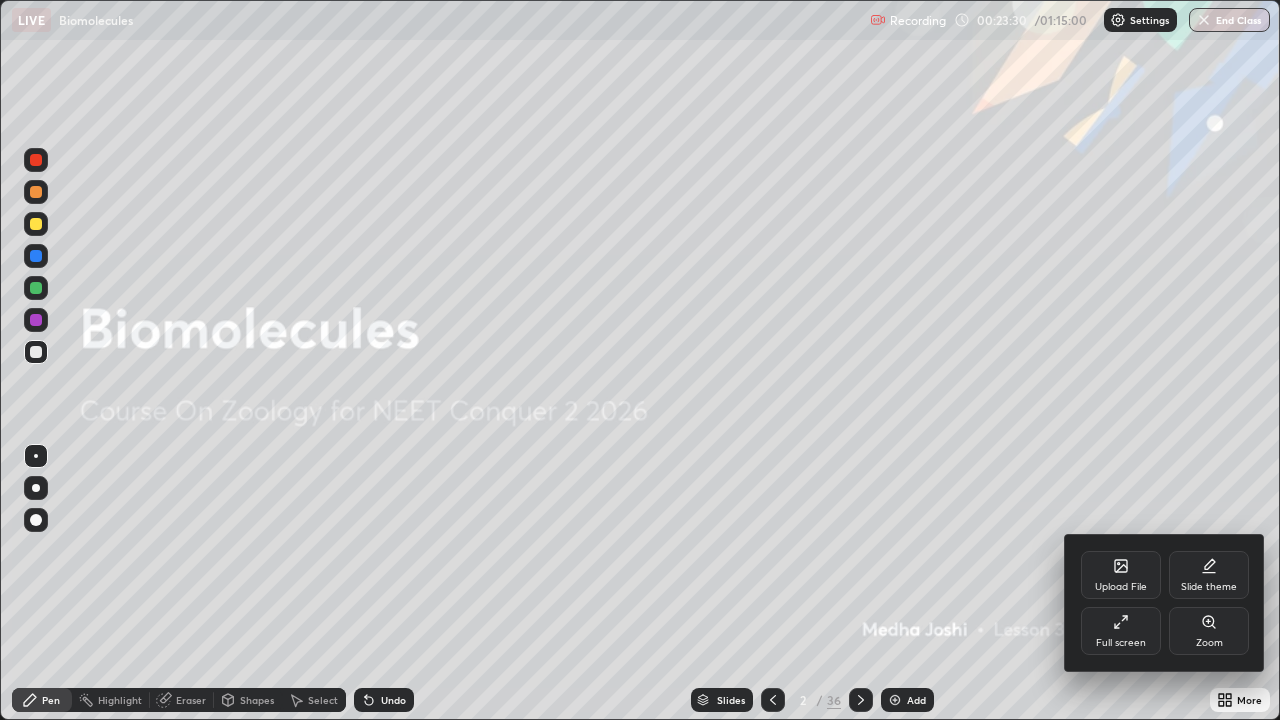 click on "Upload File" at bounding box center [1121, 587] 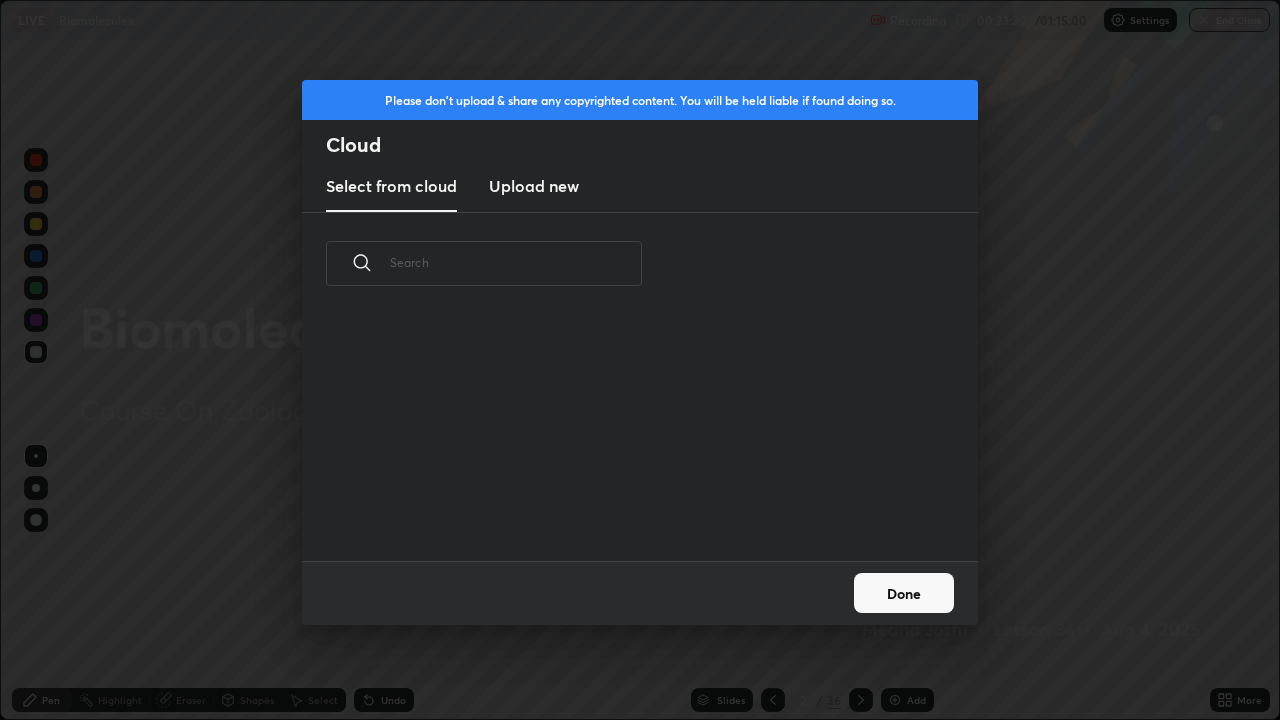 scroll, scrollTop: 7, scrollLeft: 11, axis: both 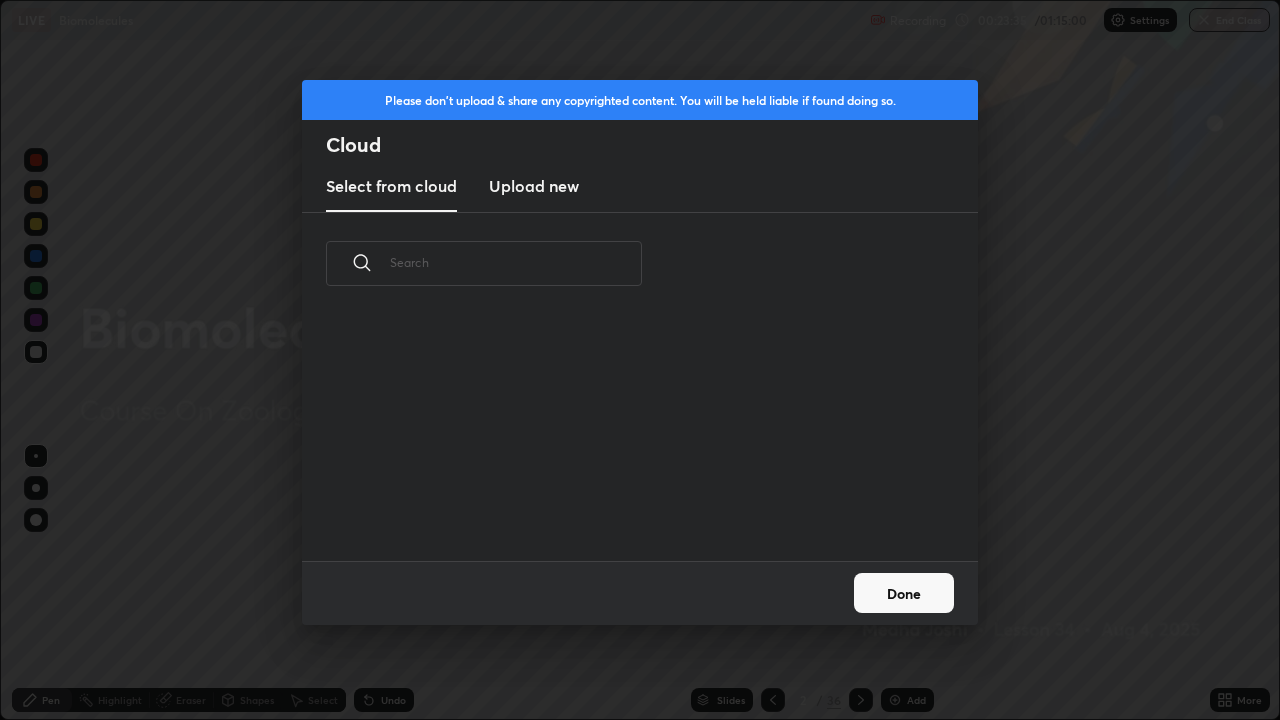 click on "Upload new" at bounding box center (534, 186) 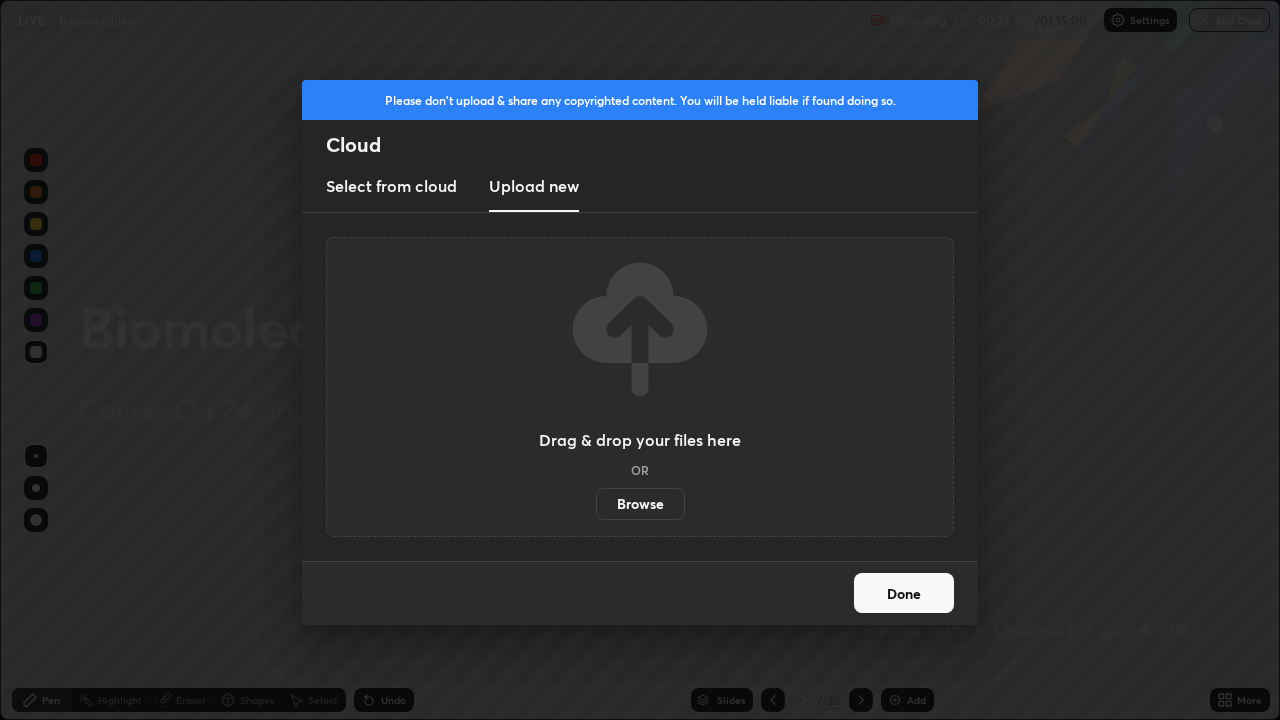 click on "Browse" at bounding box center (640, 504) 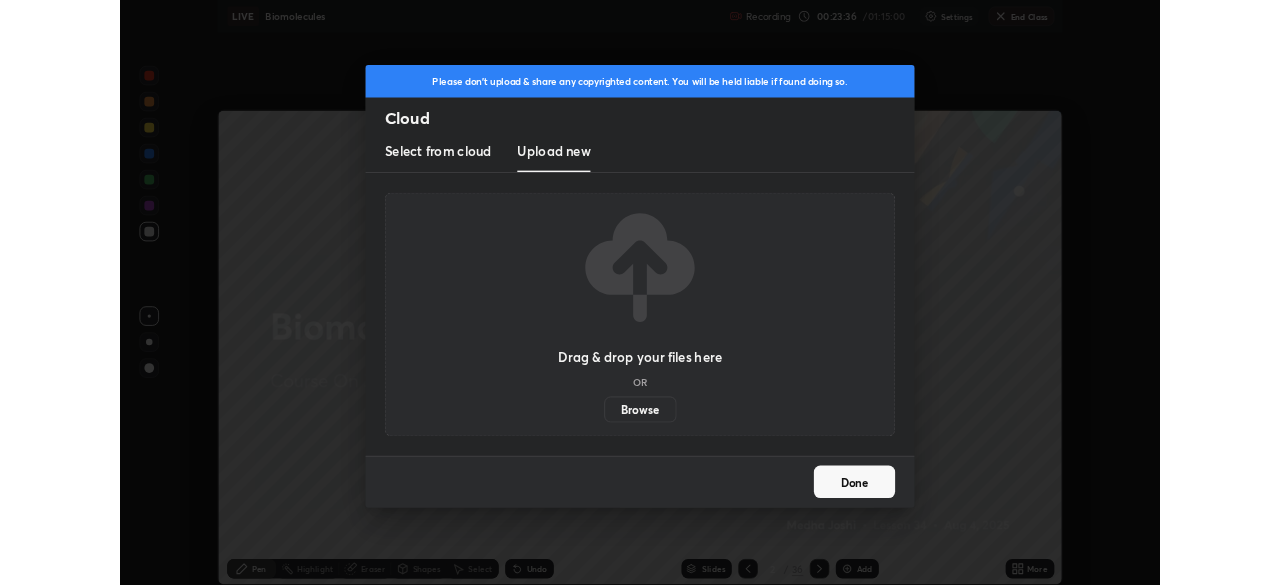 scroll, scrollTop: 585, scrollLeft: 1280, axis: both 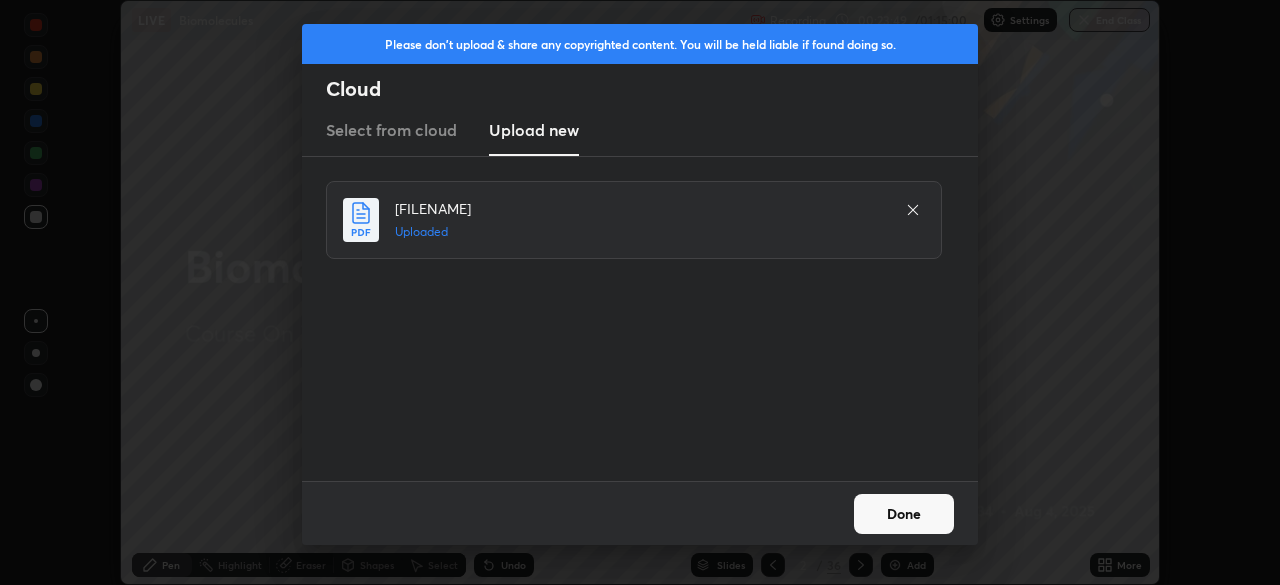 click on "Done" at bounding box center [904, 514] 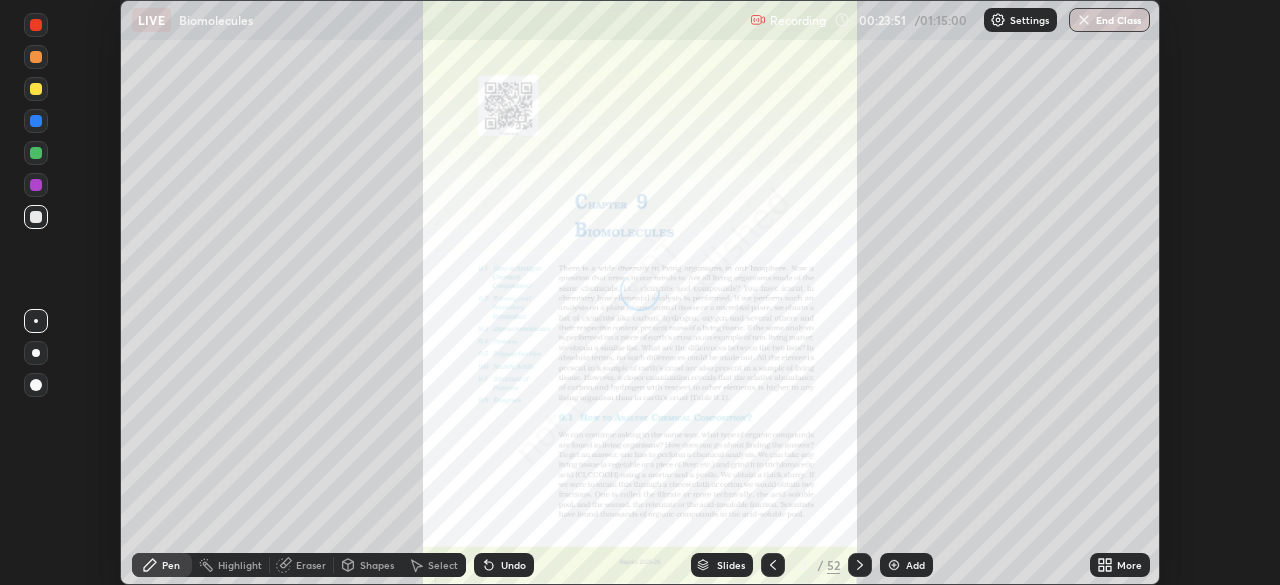 click 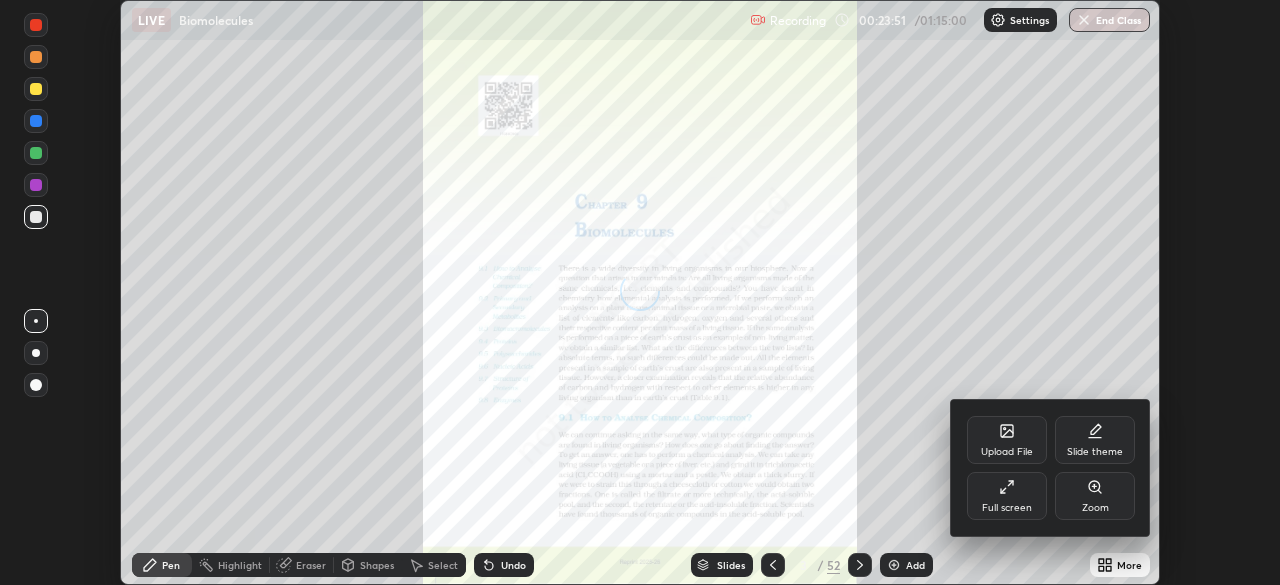 click on "Full screen" at bounding box center [1007, 508] 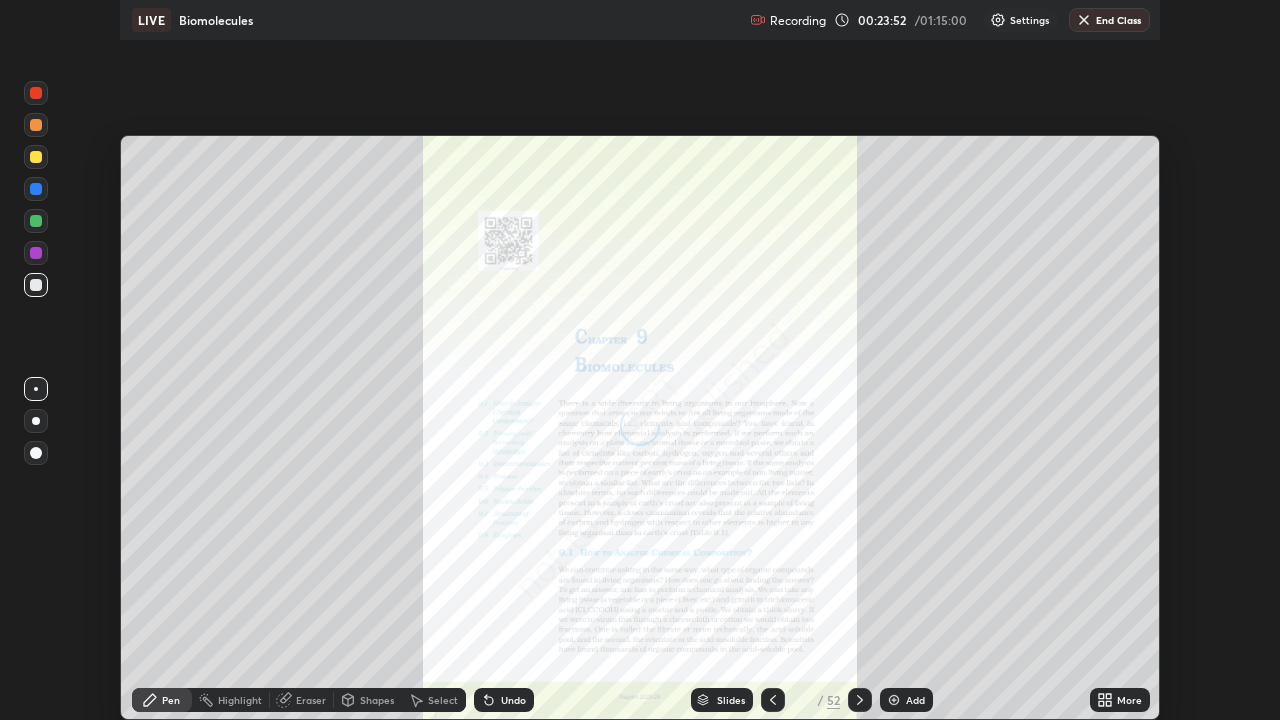 scroll, scrollTop: 99280, scrollLeft: 98720, axis: both 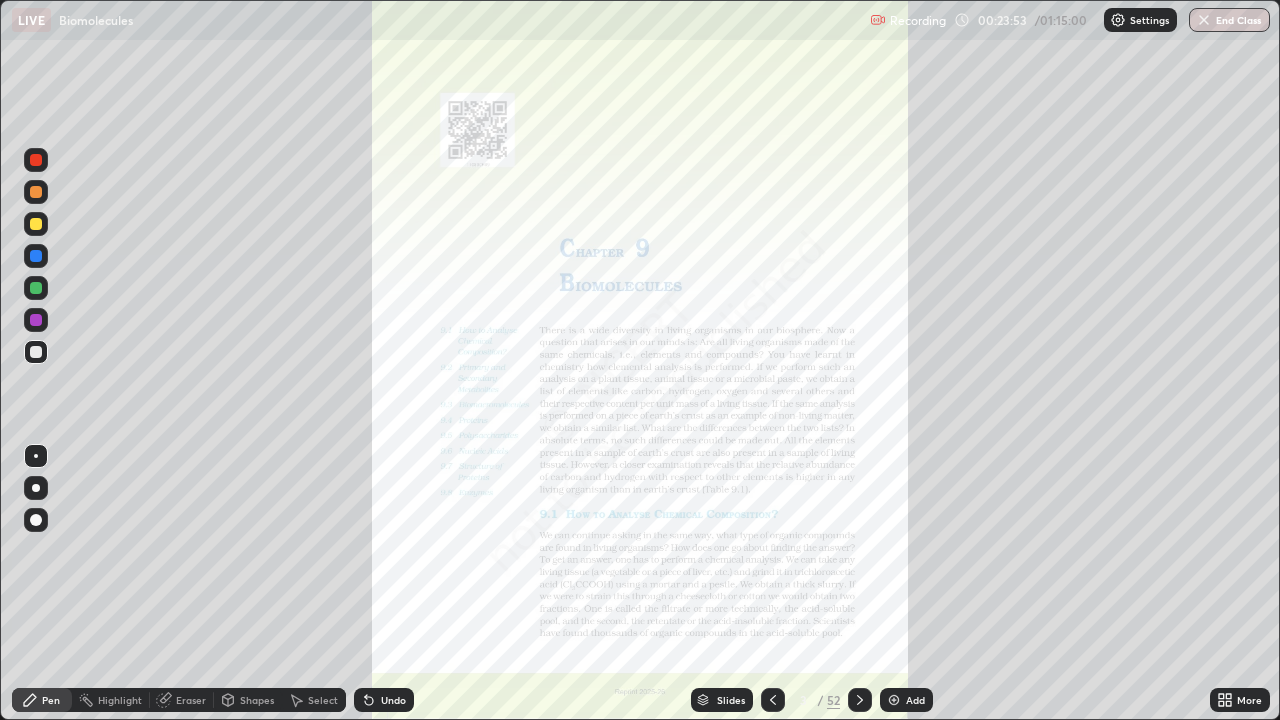 click 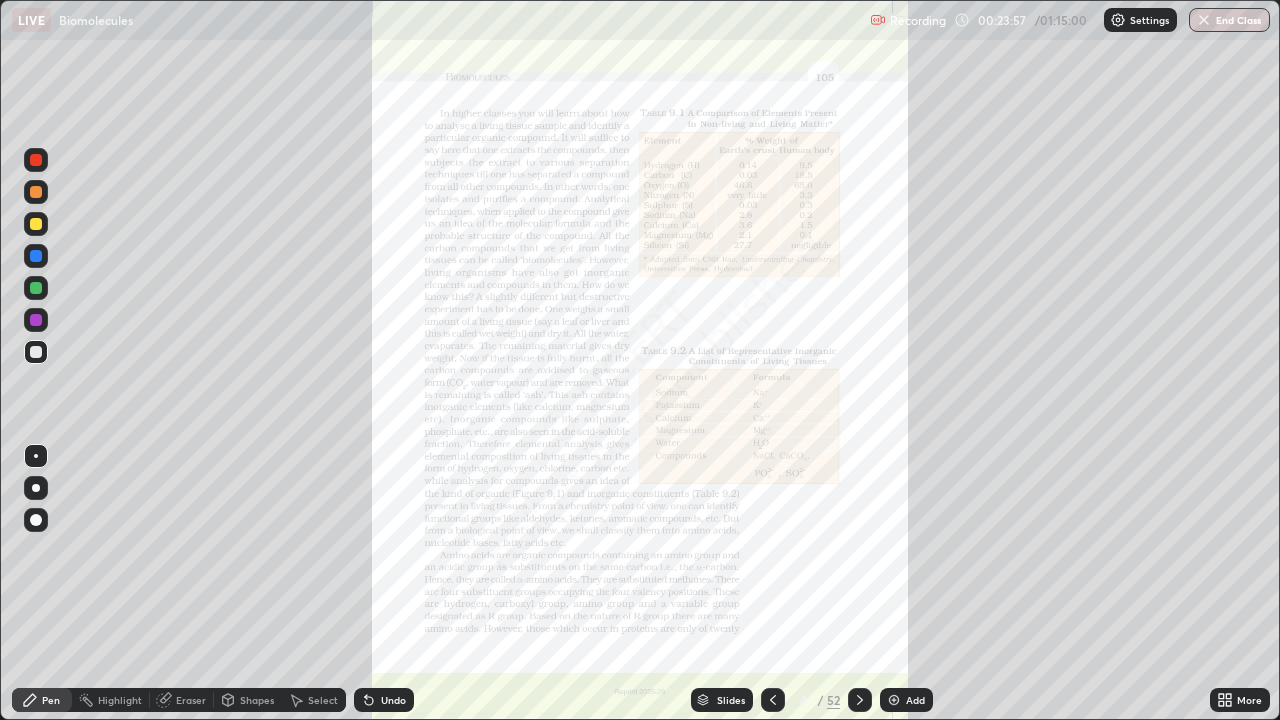 click 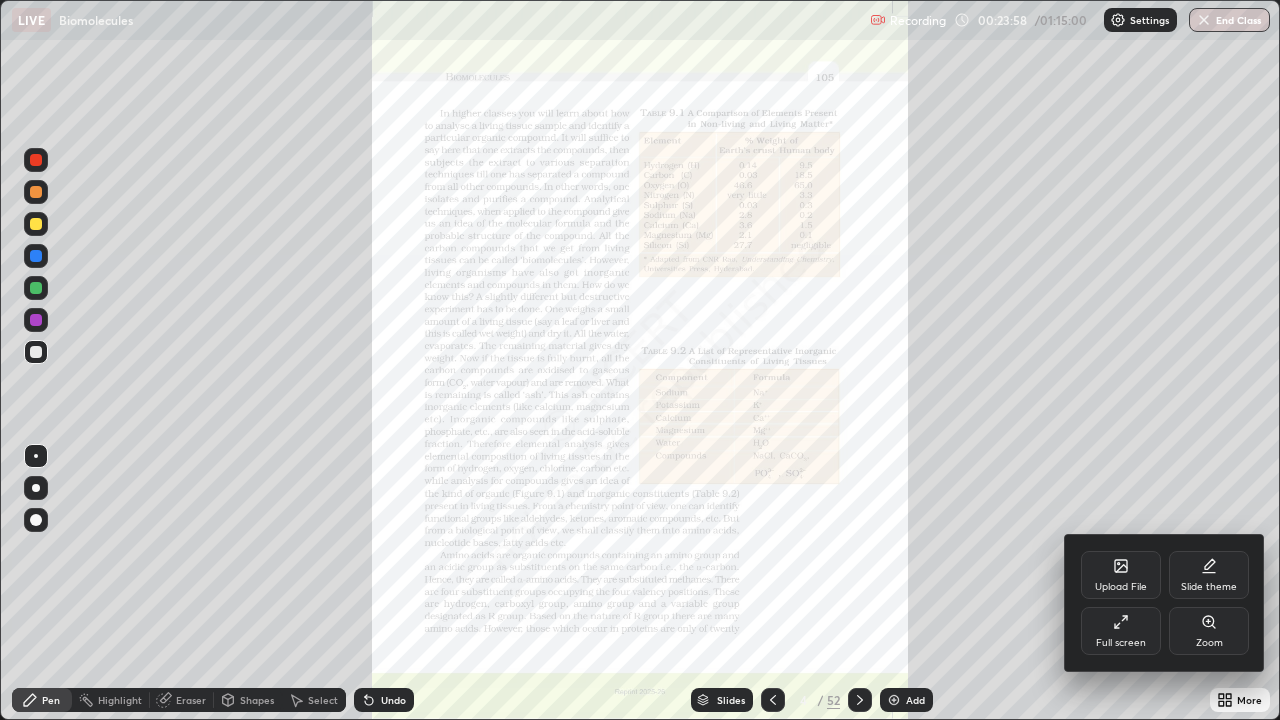 click on "Zoom" at bounding box center [1209, 631] 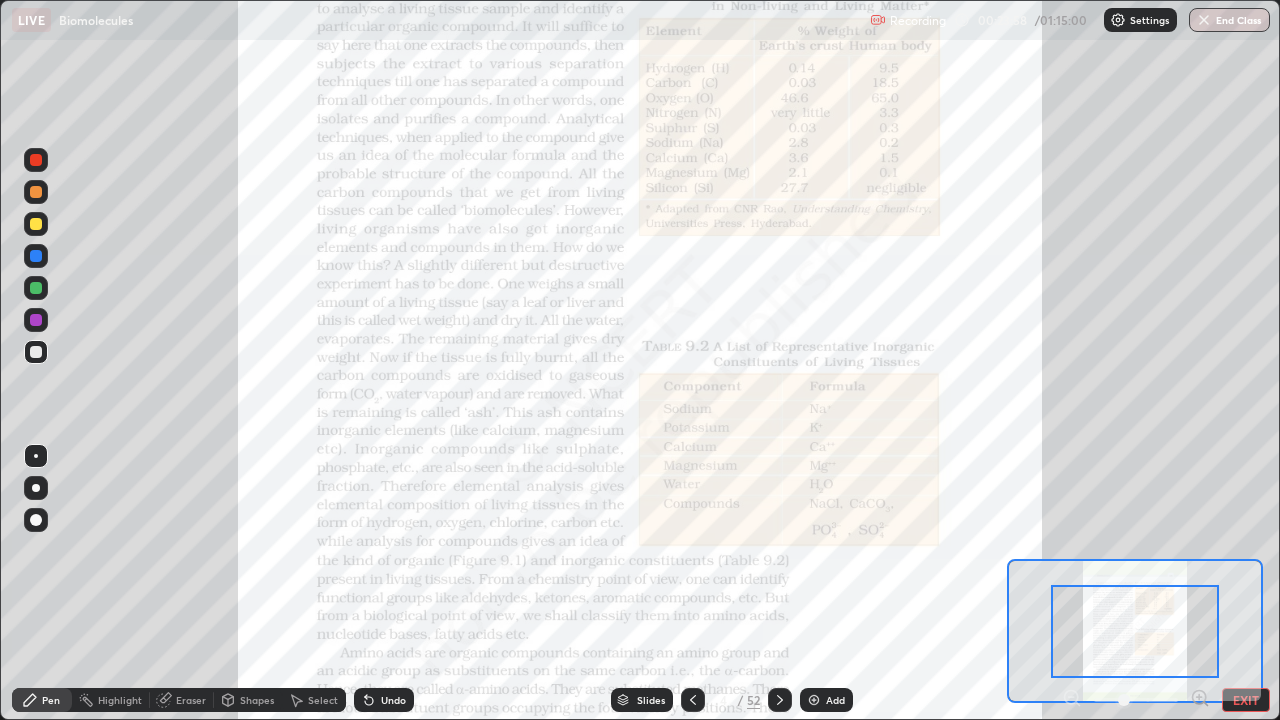 click 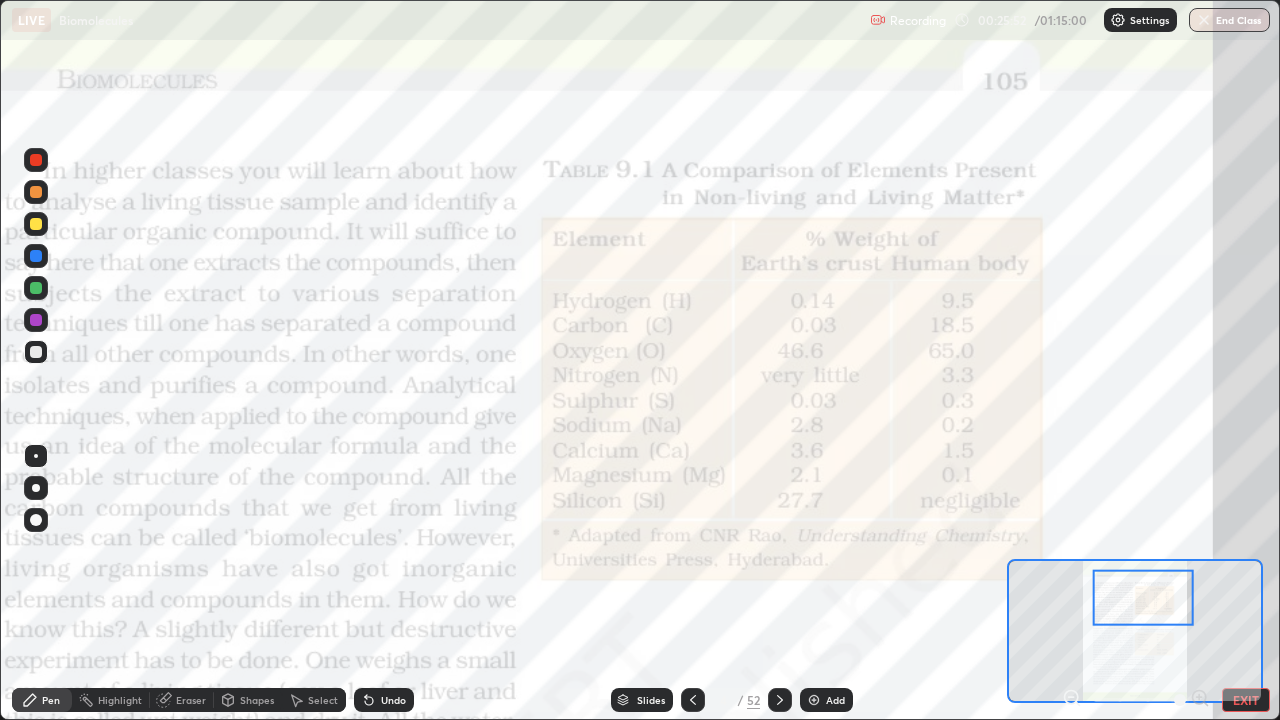 click on "EXIT" at bounding box center [1246, 700] 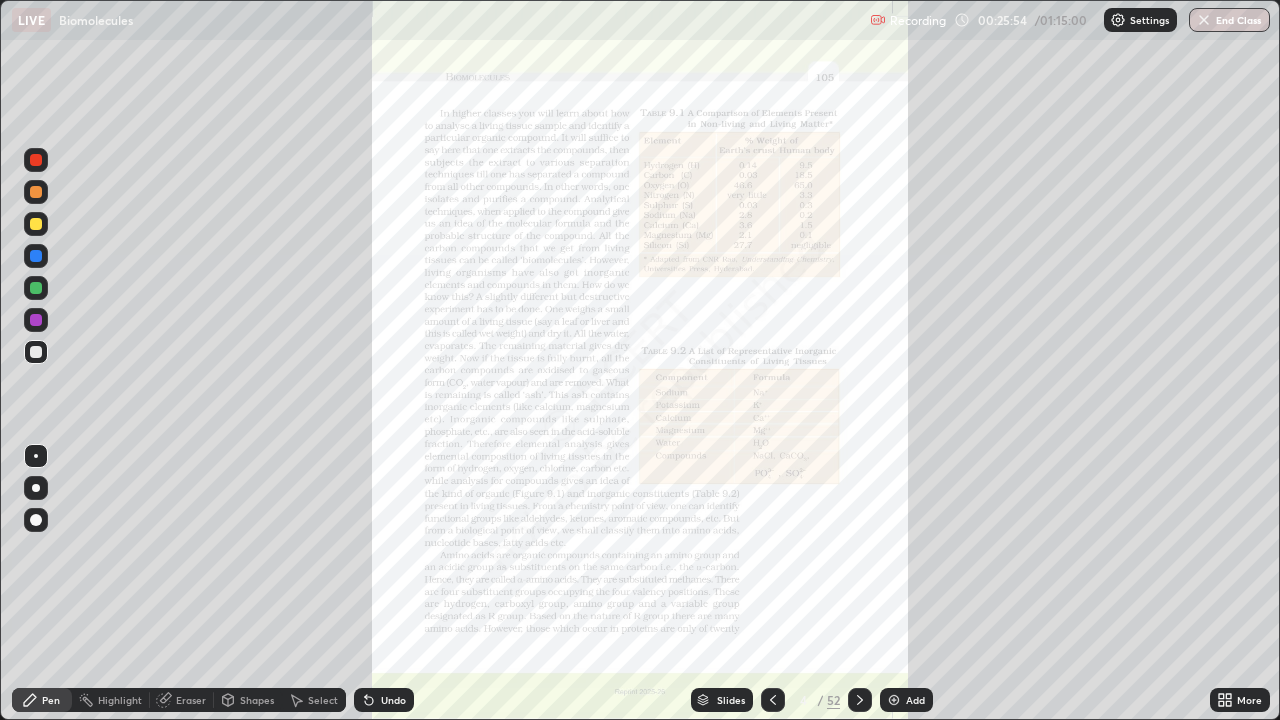 click on "Slides" at bounding box center (731, 700) 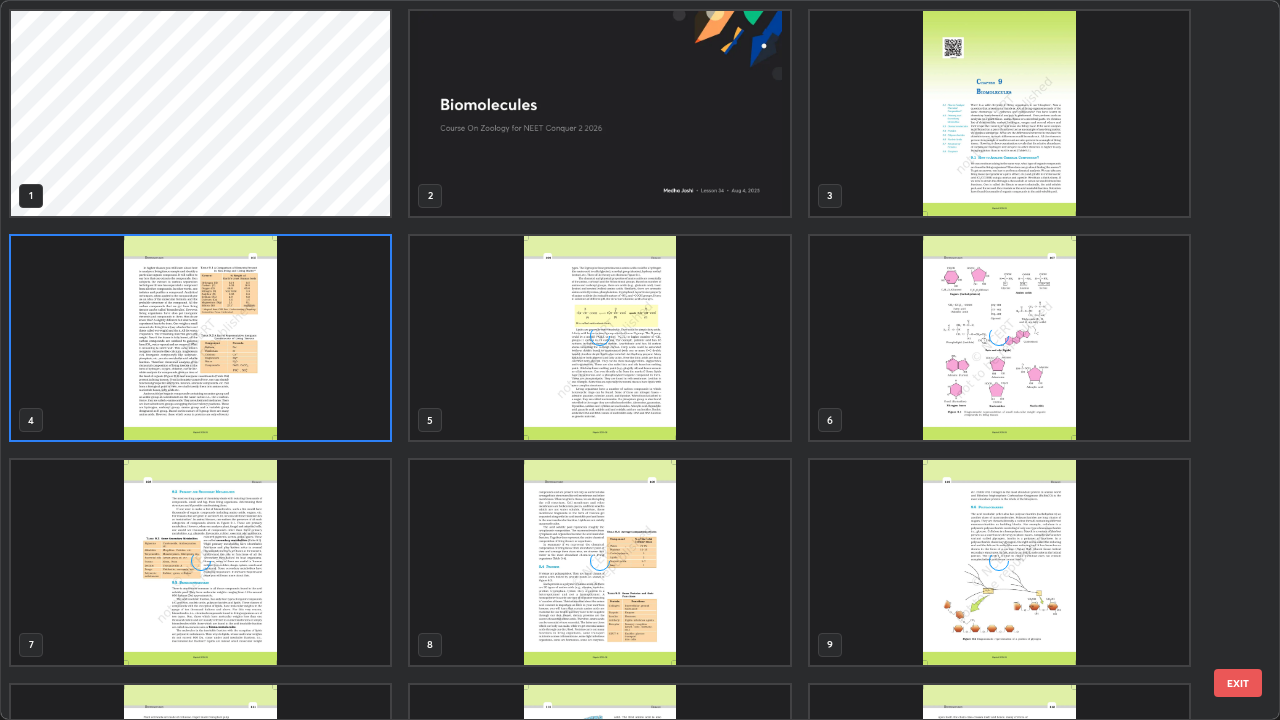 scroll, scrollTop: 7, scrollLeft: 11, axis: both 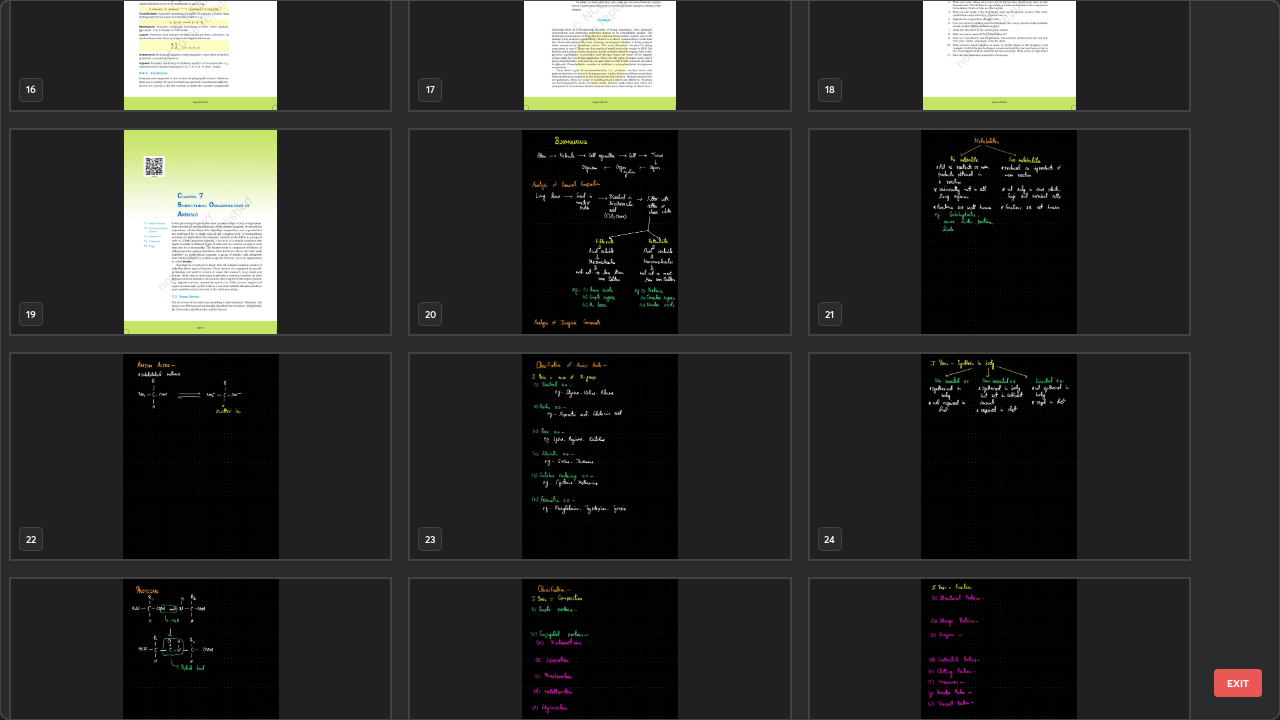 click at bounding box center (599, 681) 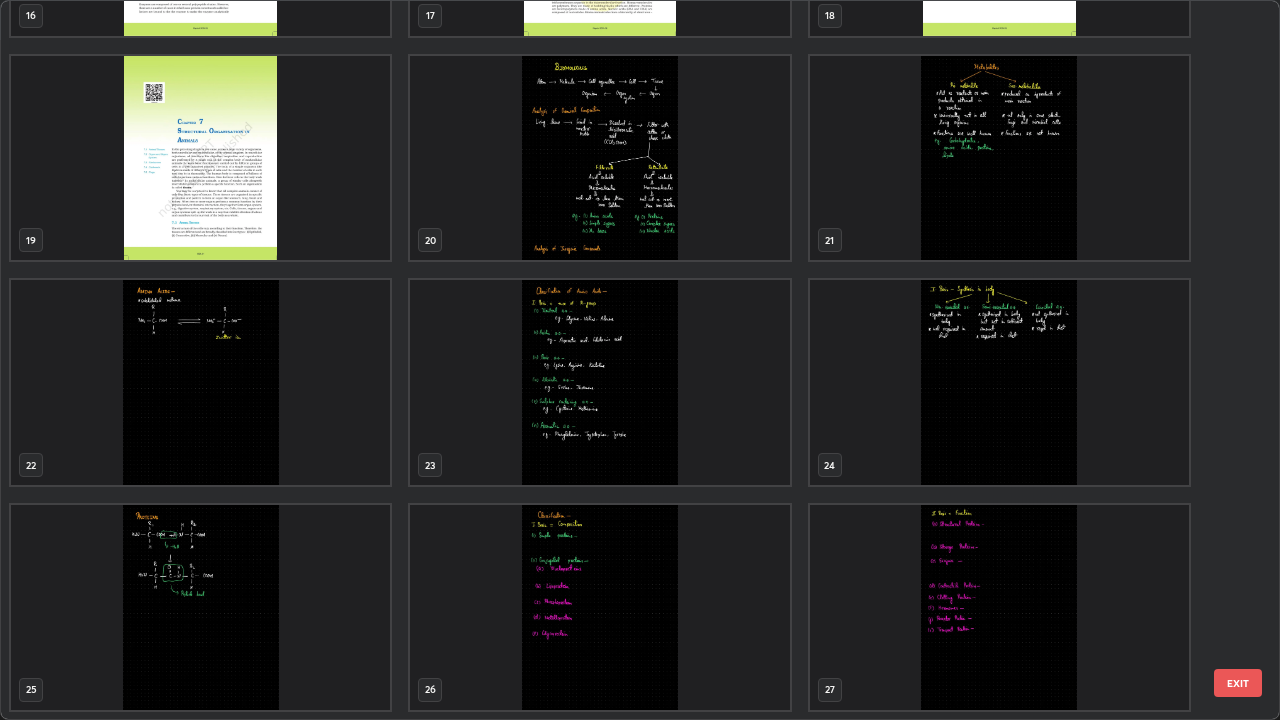 click on "16 17 18 19 20 21 22 23 24 25 26 27 28 29 30" at bounding box center [622, 360] 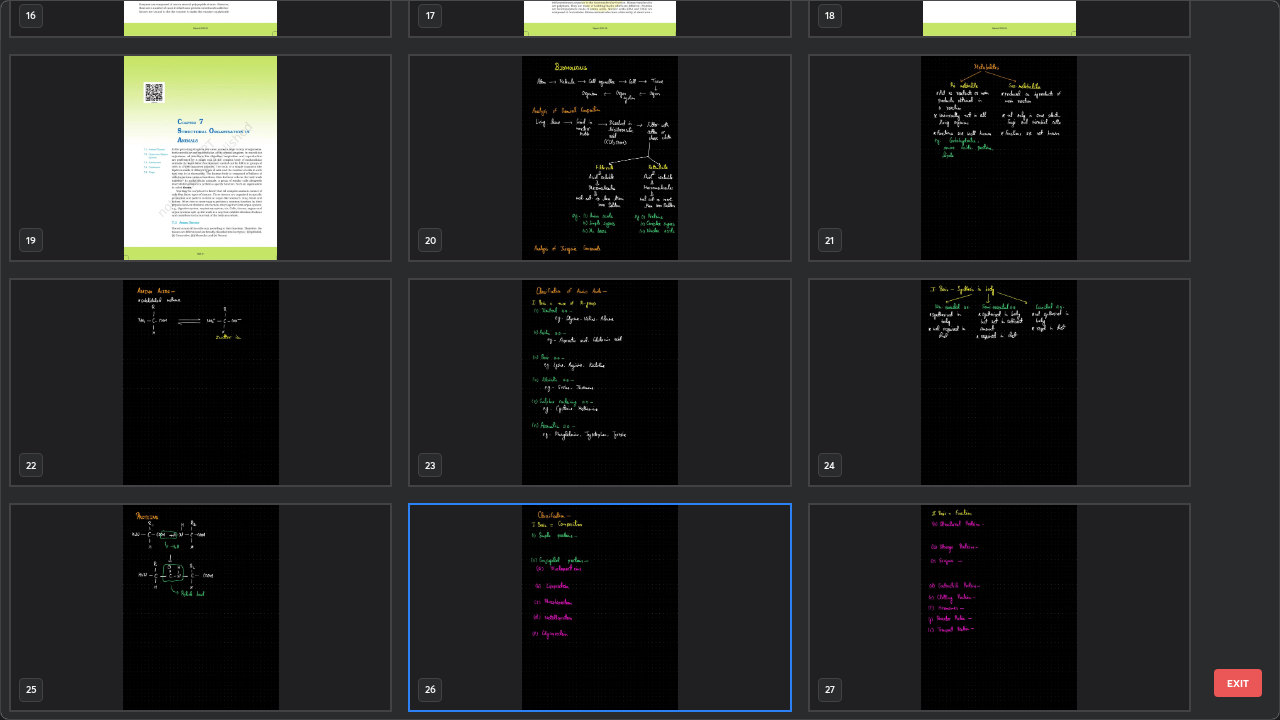 click at bounding box center [599, 607] 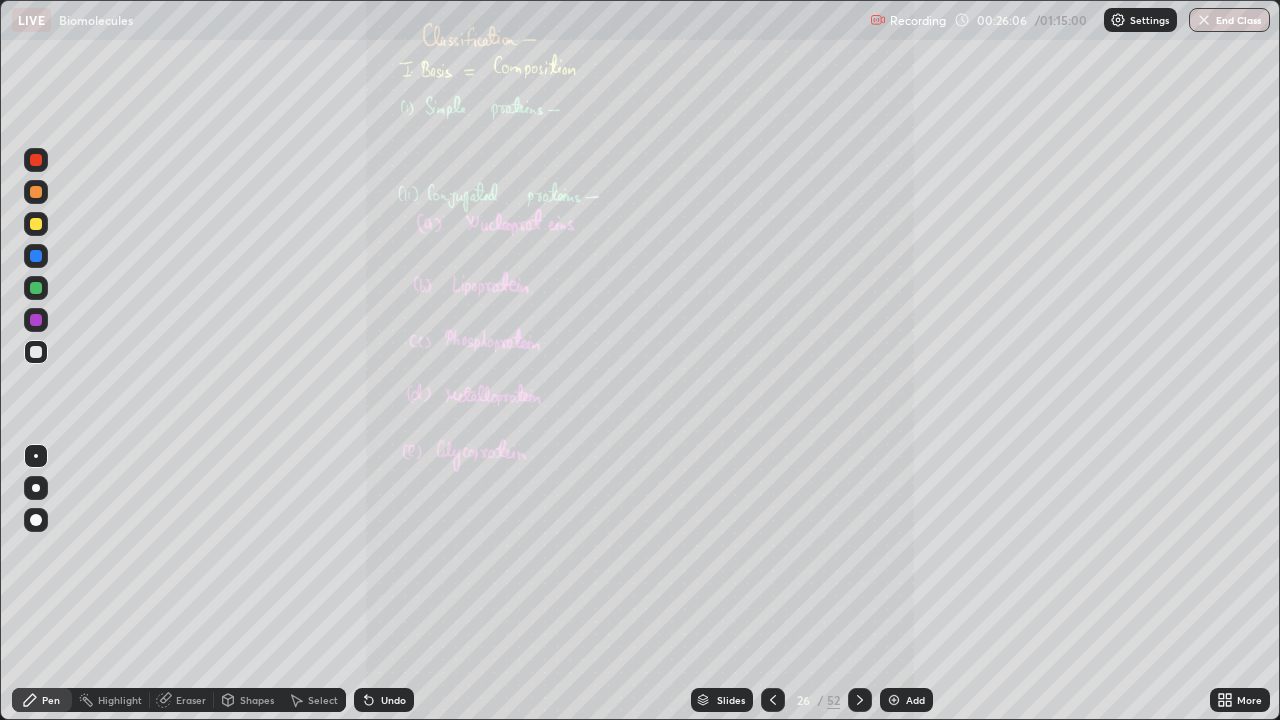 click at bounding box center (599, 607) 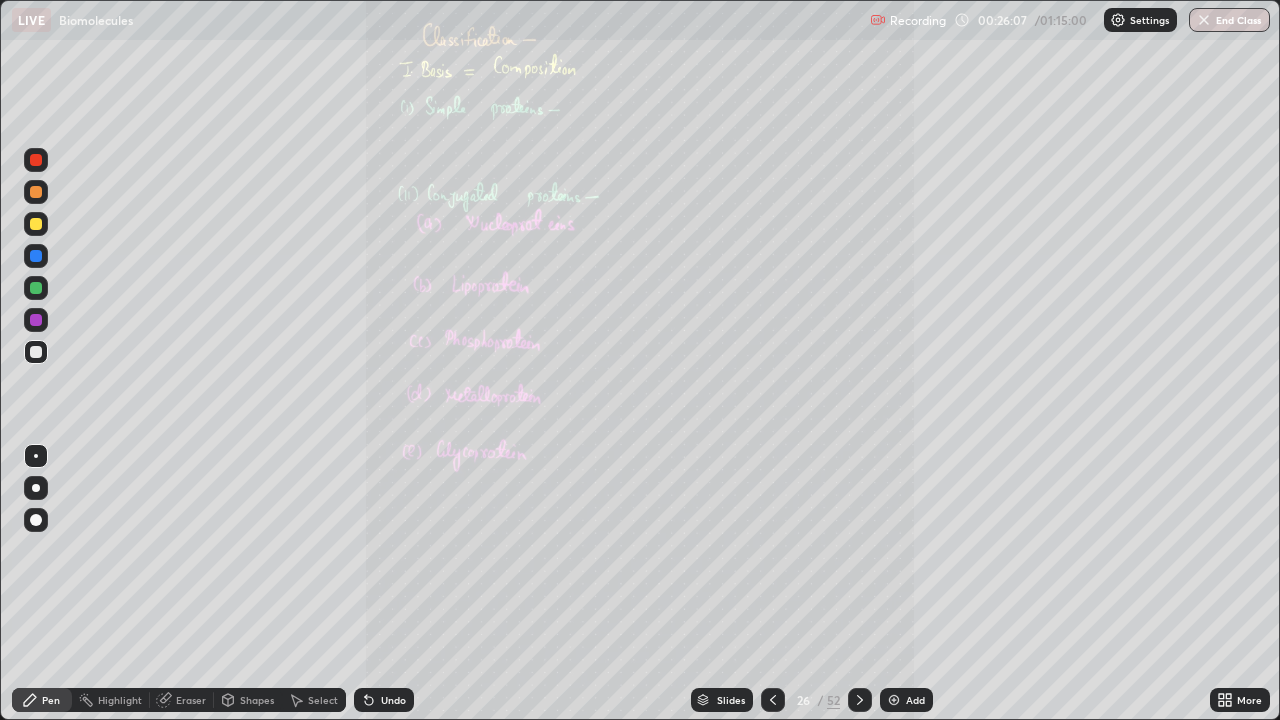 click at bounding box center (773, 700) 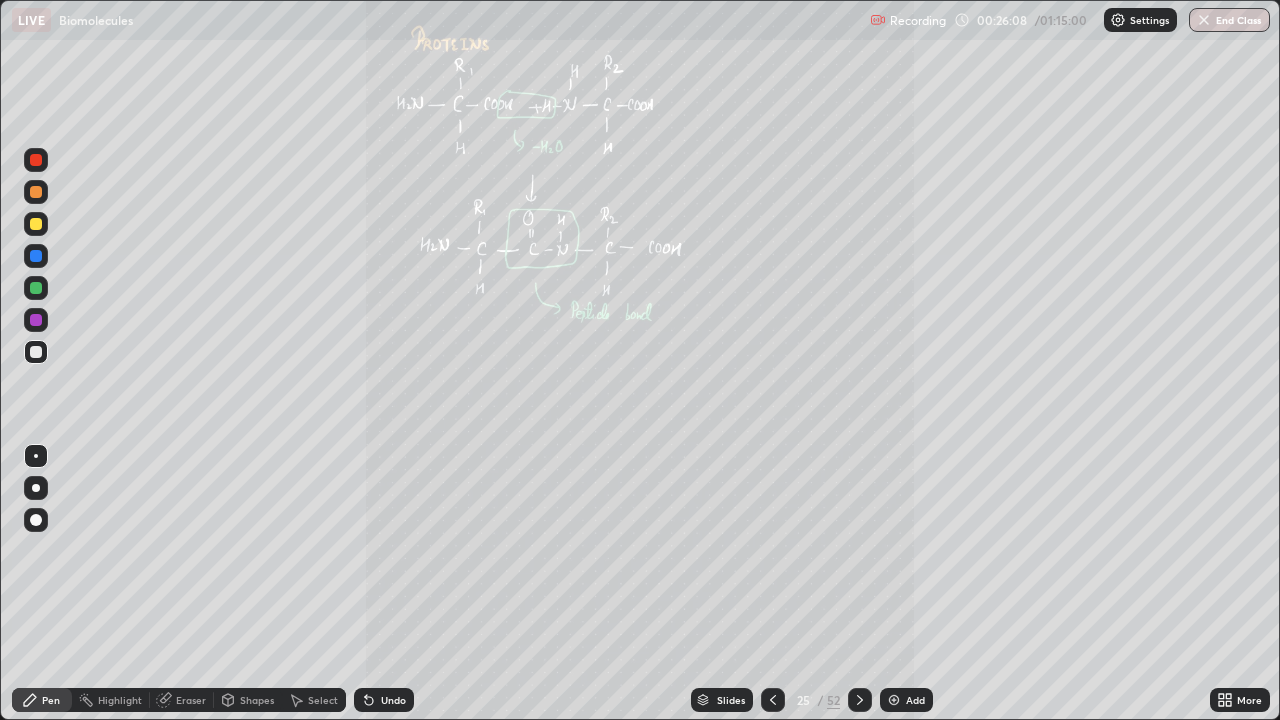 click 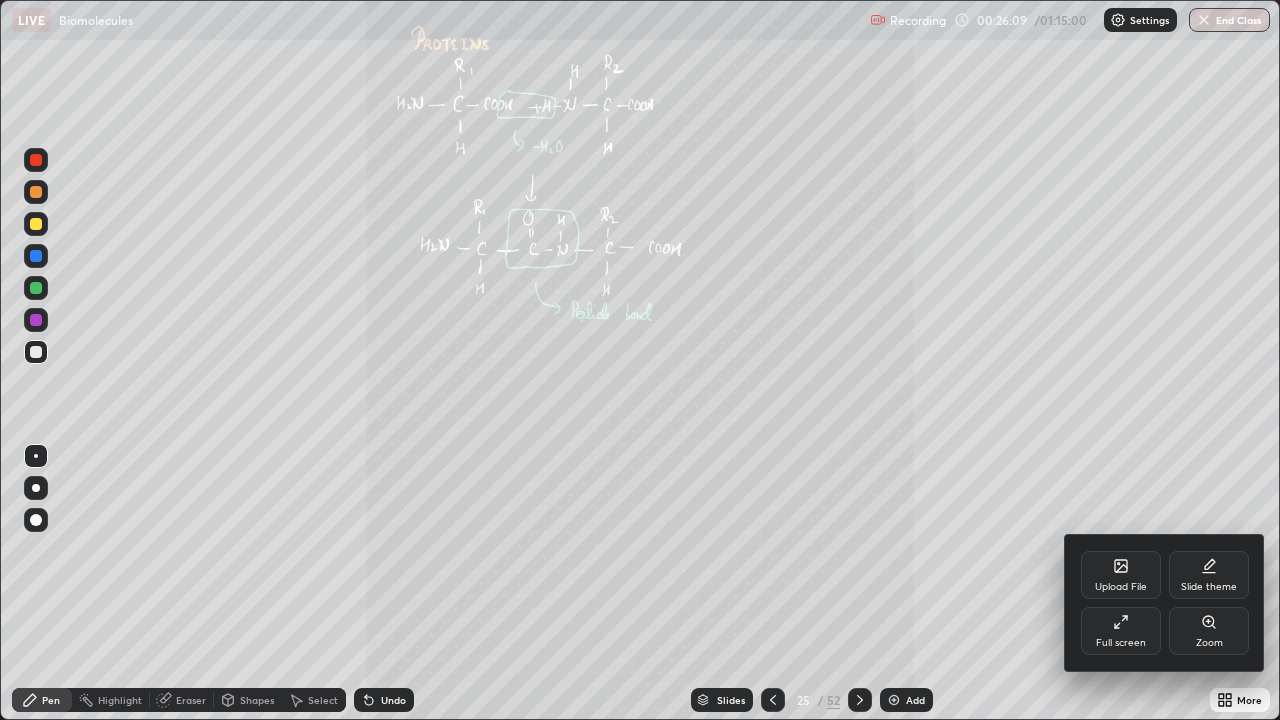 click at bounding box center [640, 360] 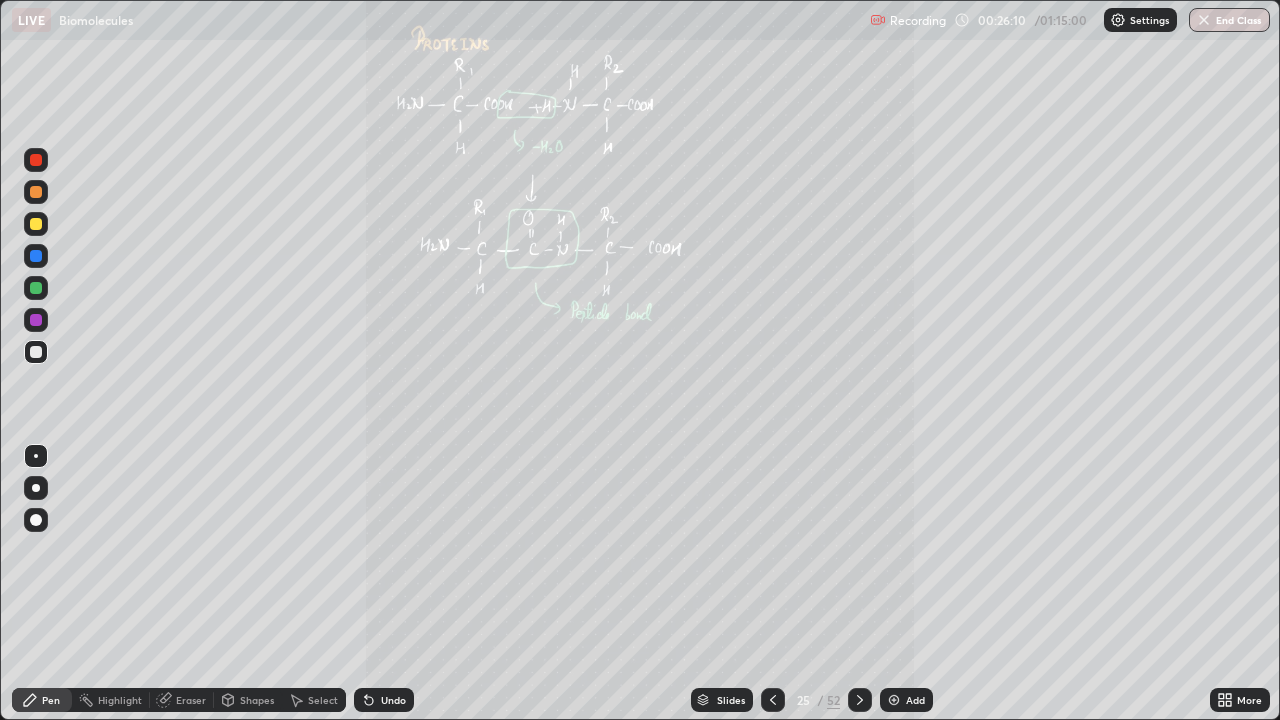 click 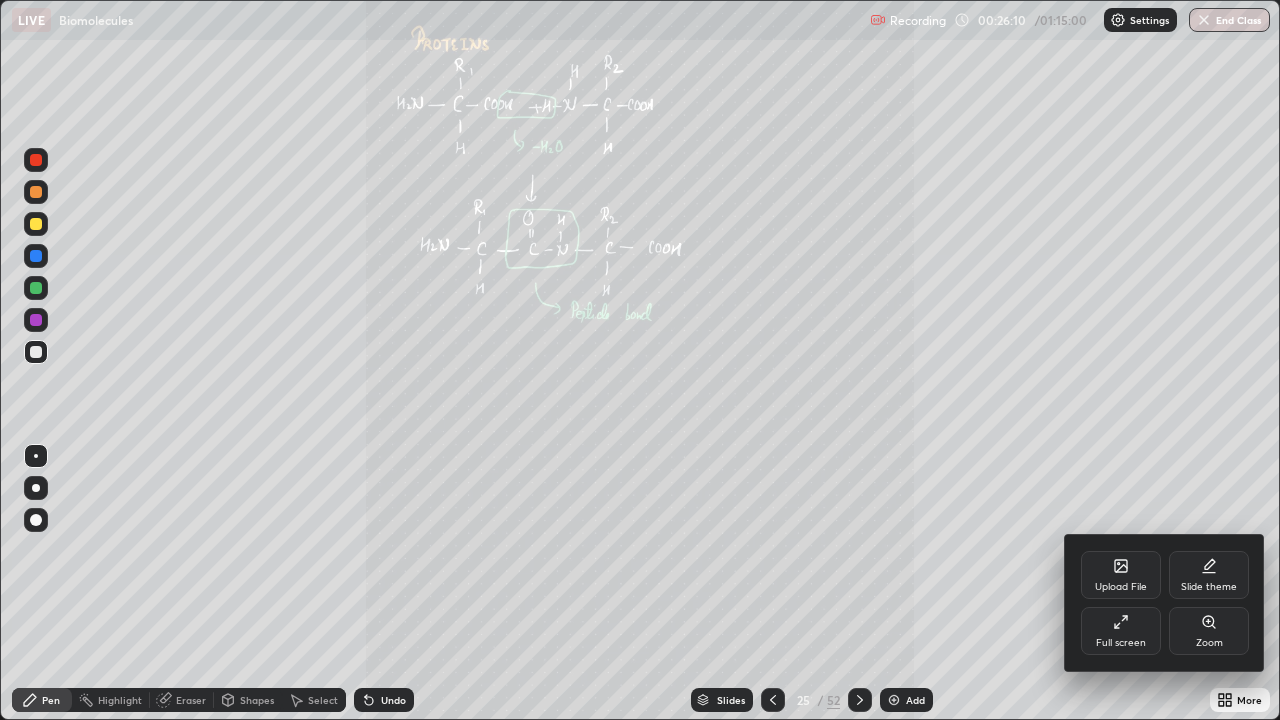 click on "Zoom" at bounding box center [1209, 631] 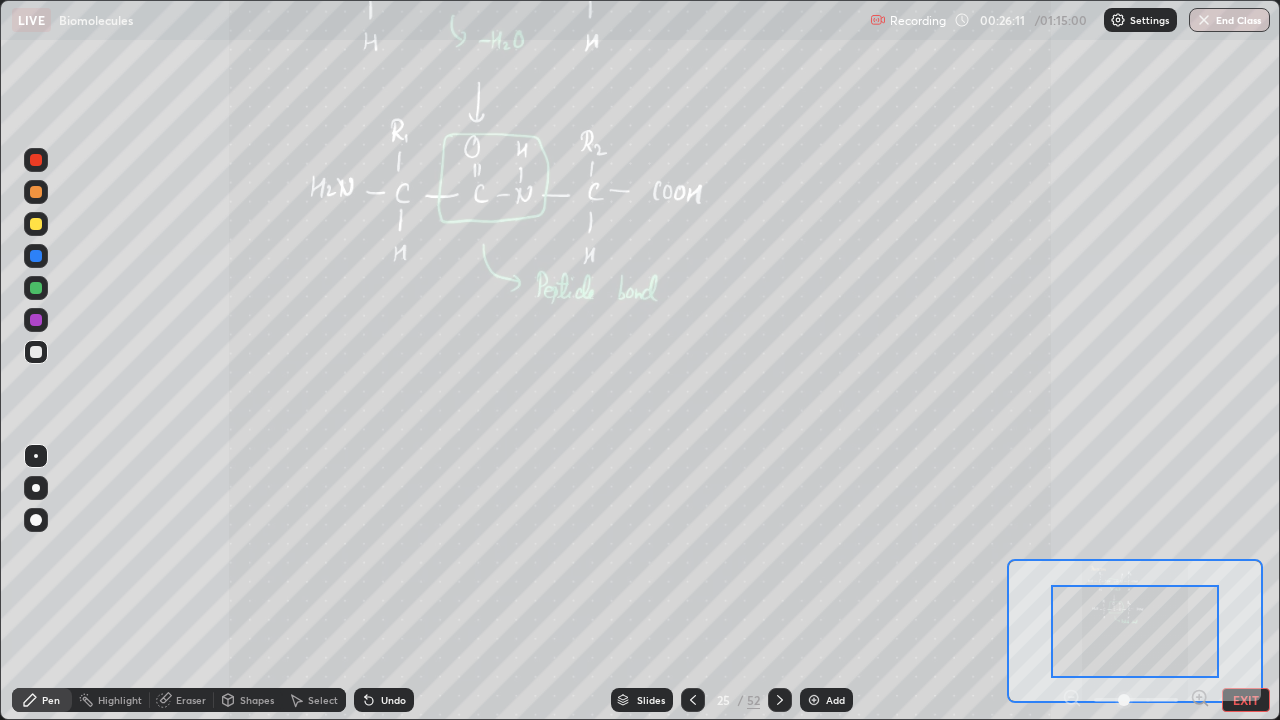 click 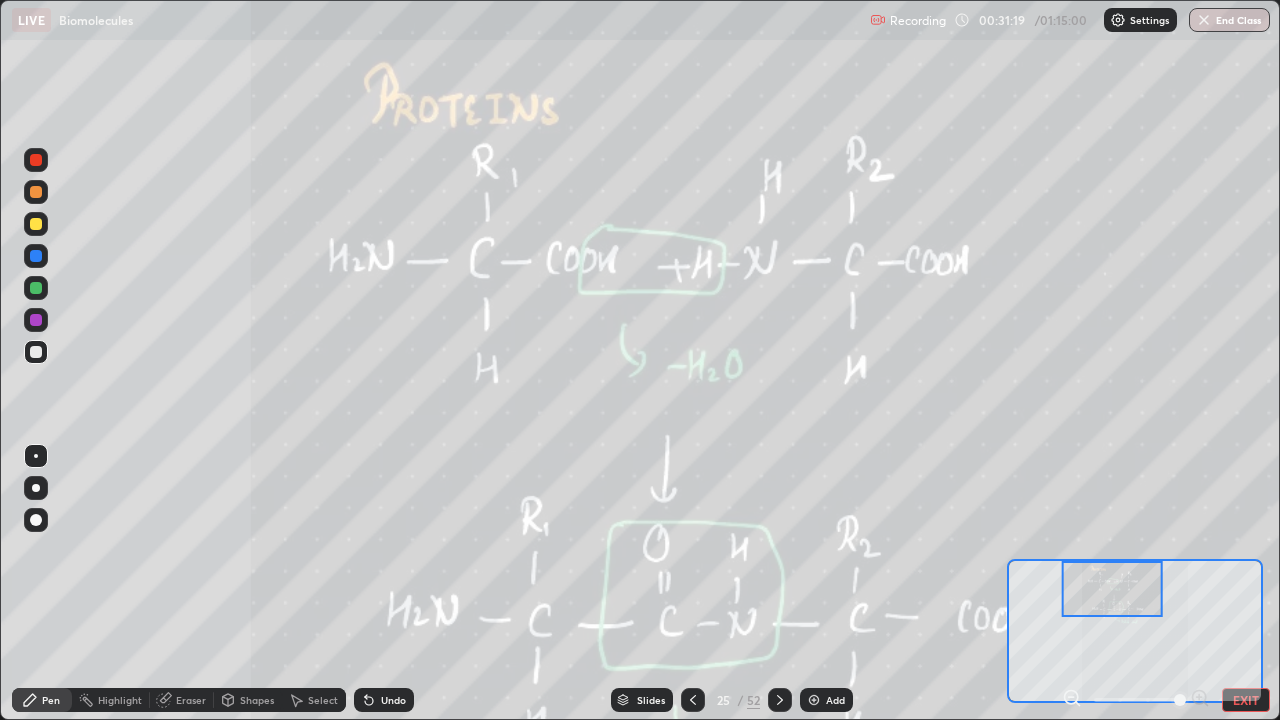 click on "Add" at bounding box center [835, 700] 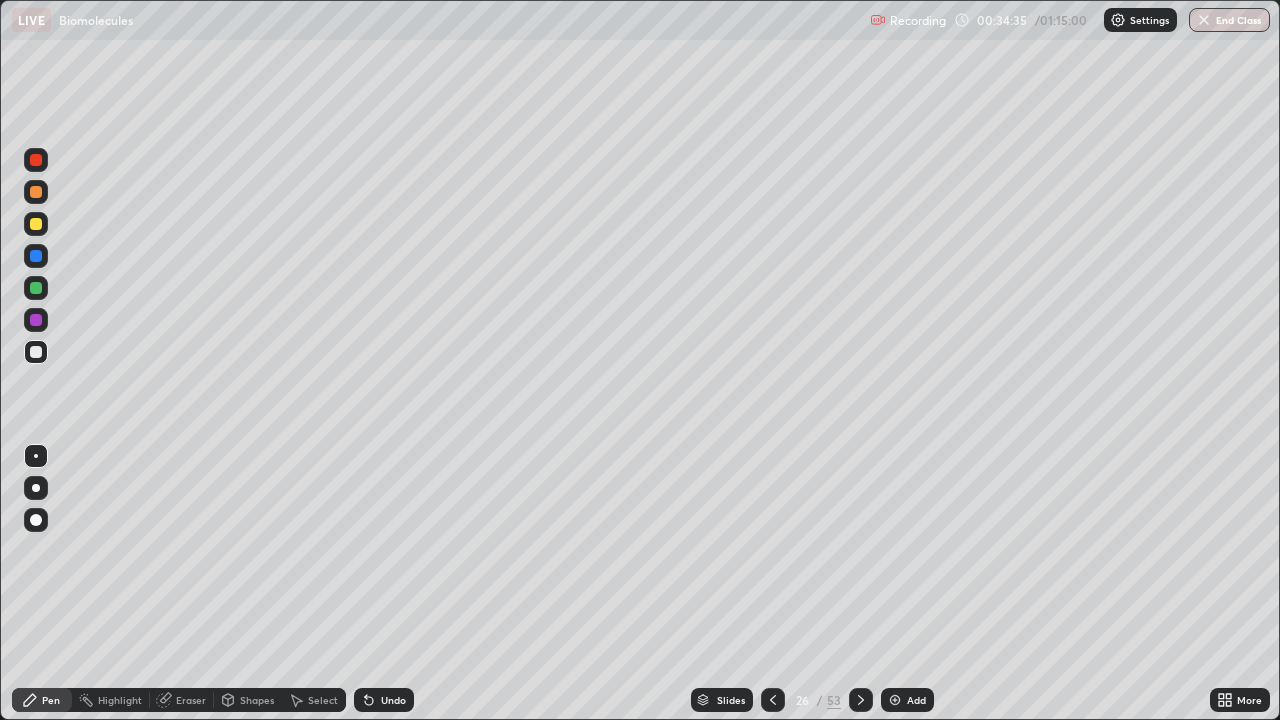 click 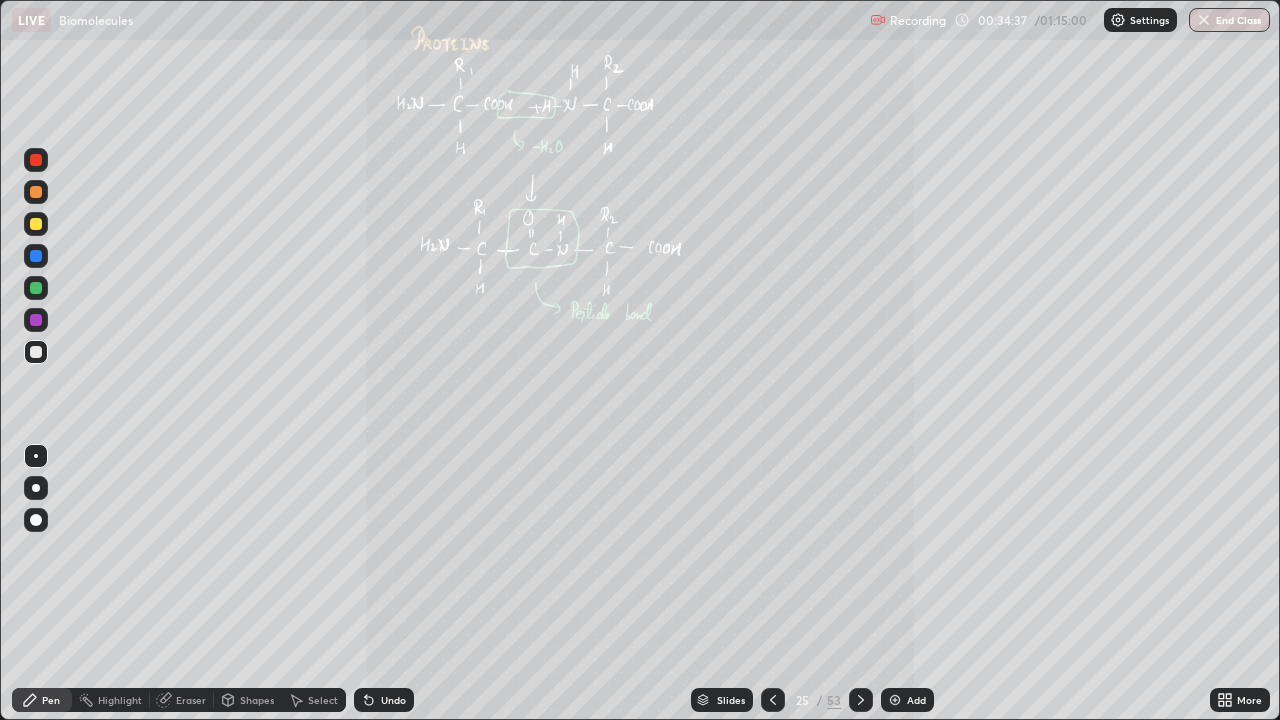 click 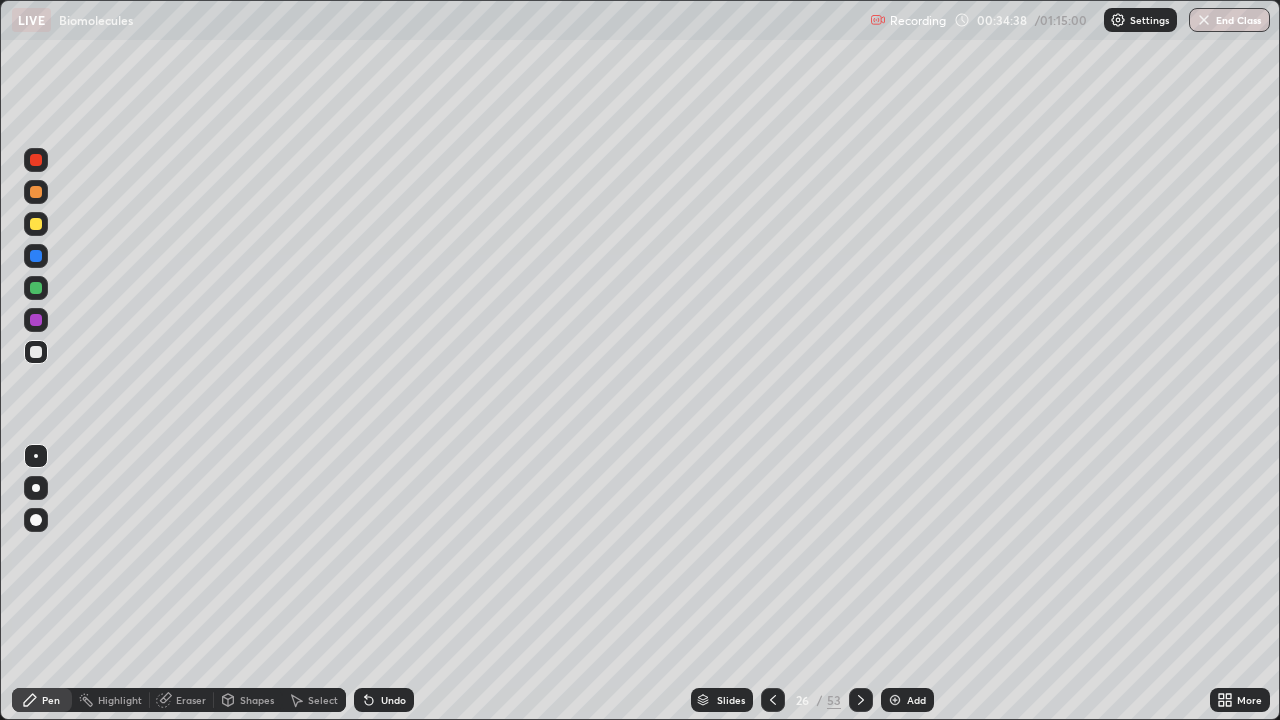 click 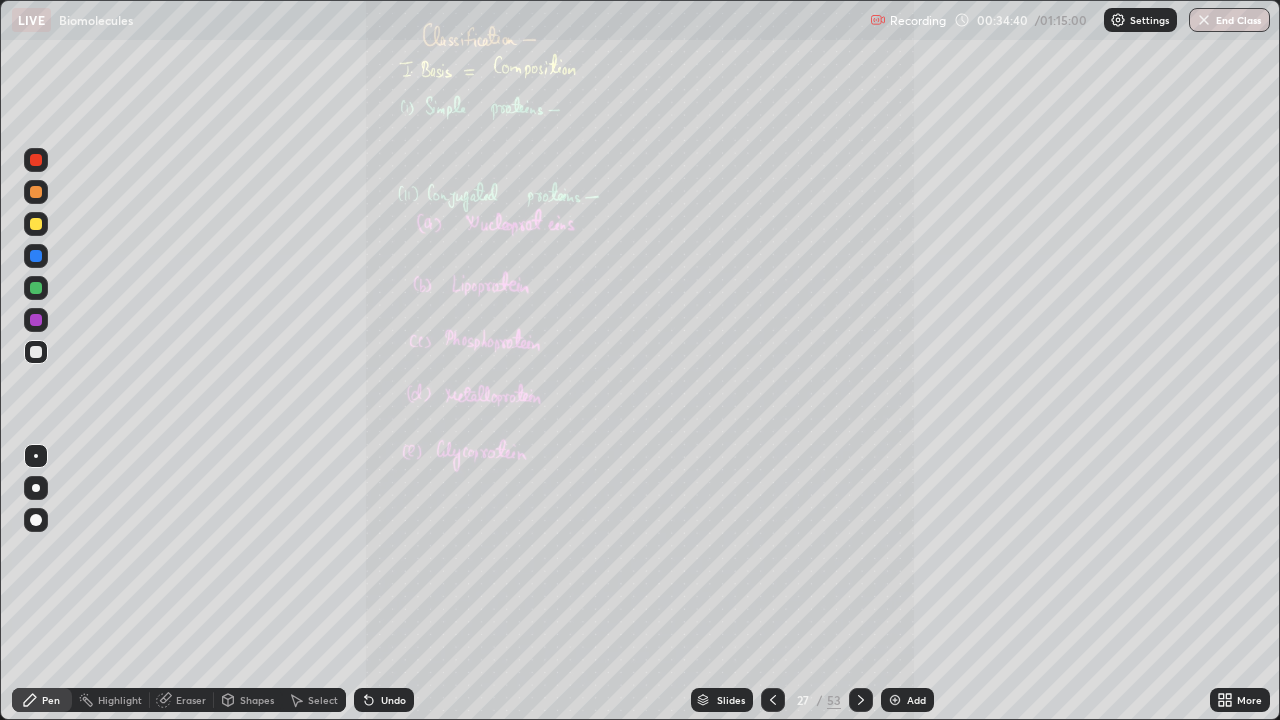 click 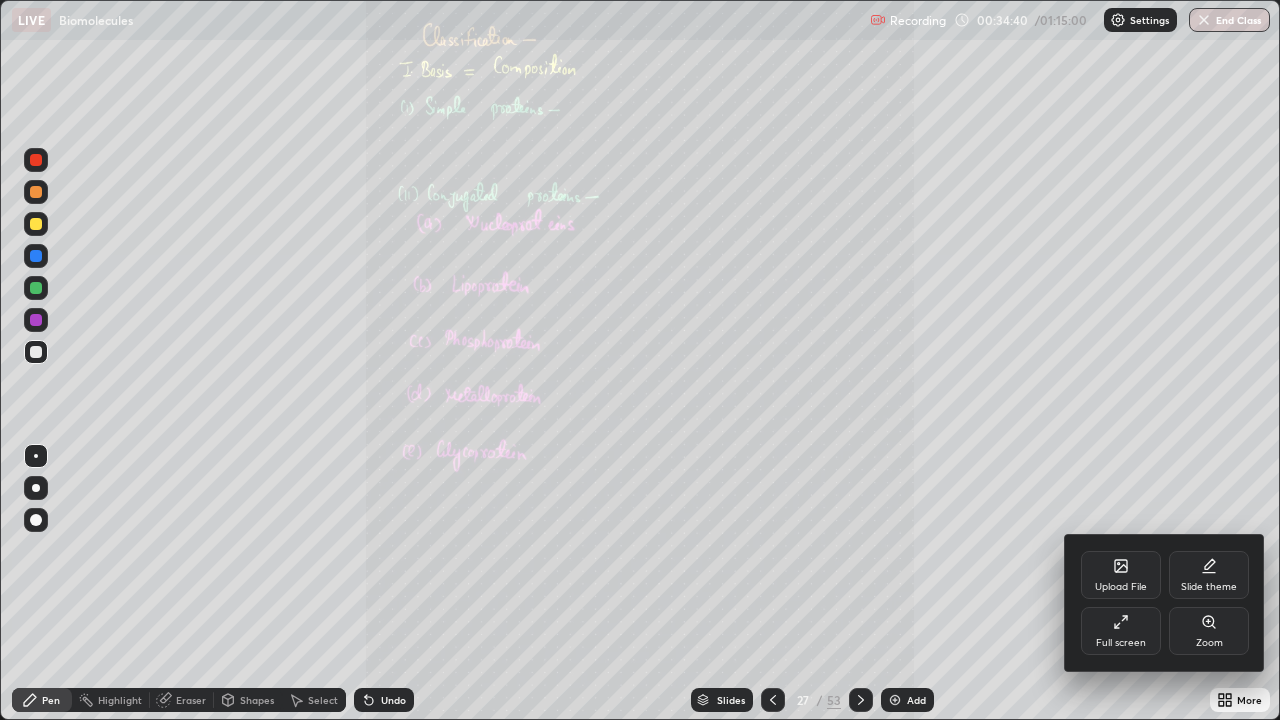 click on "Zoom" at bounding box center (1209, 631) 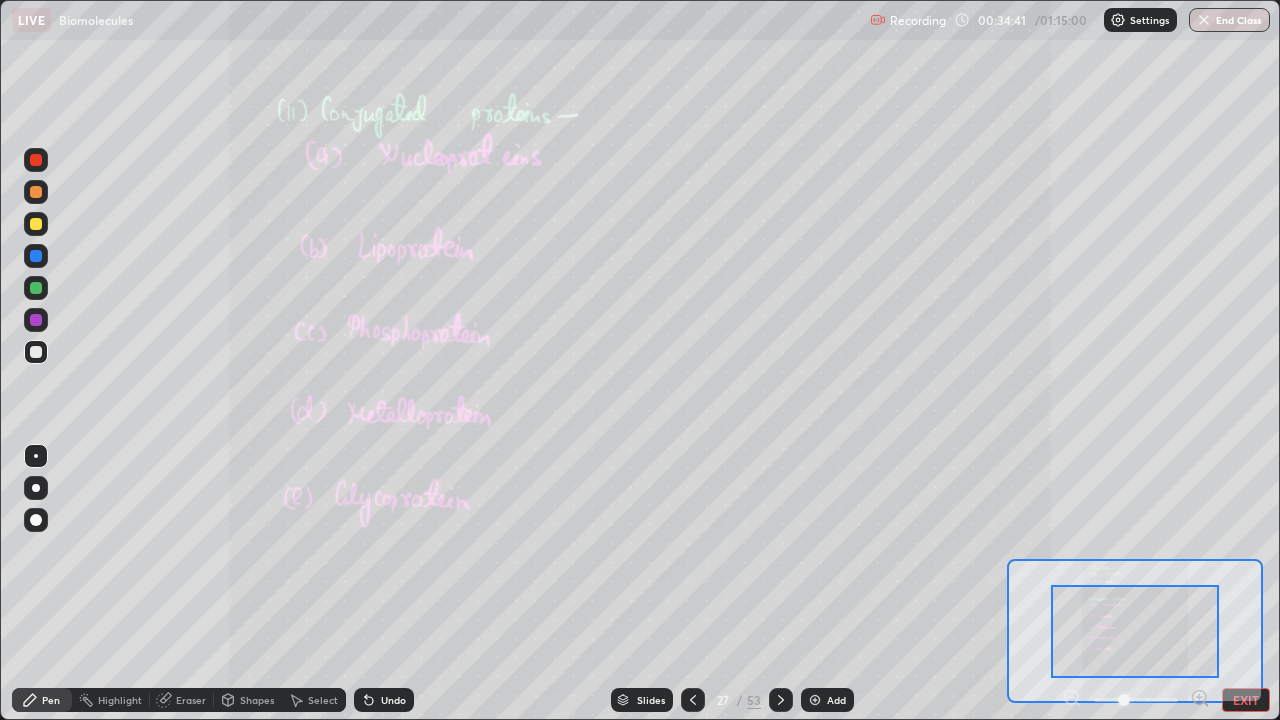 click 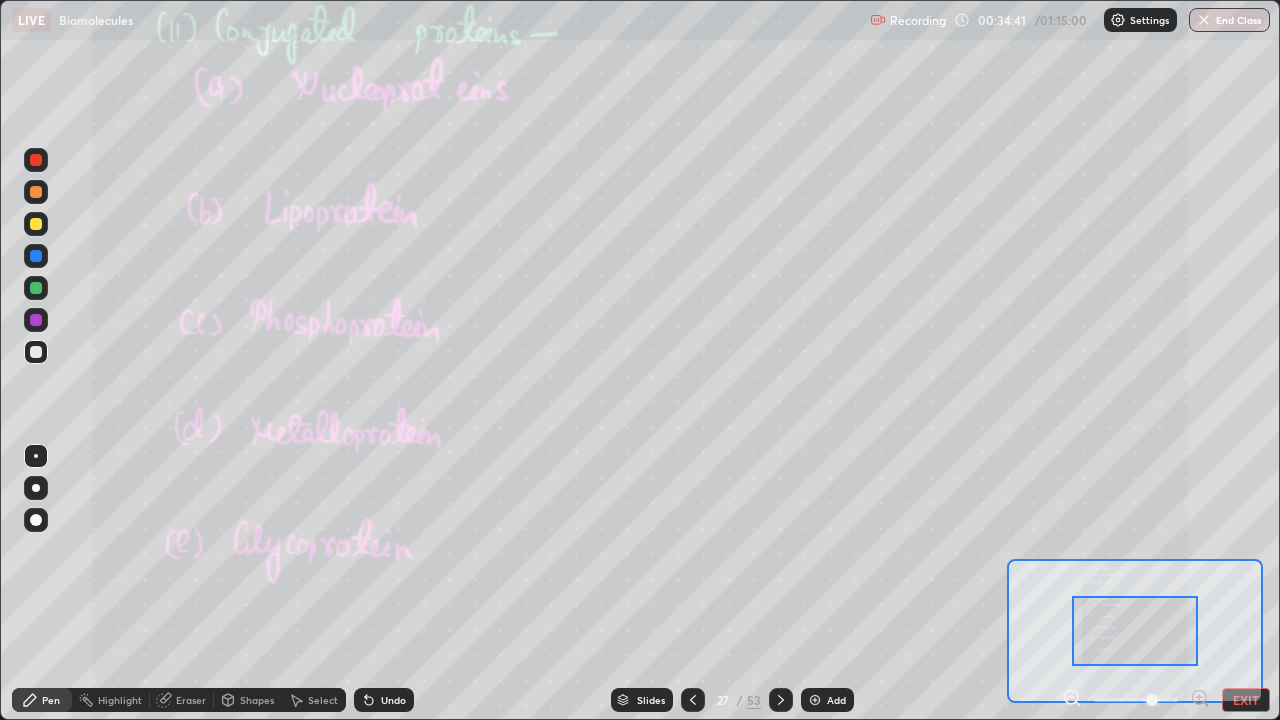 click 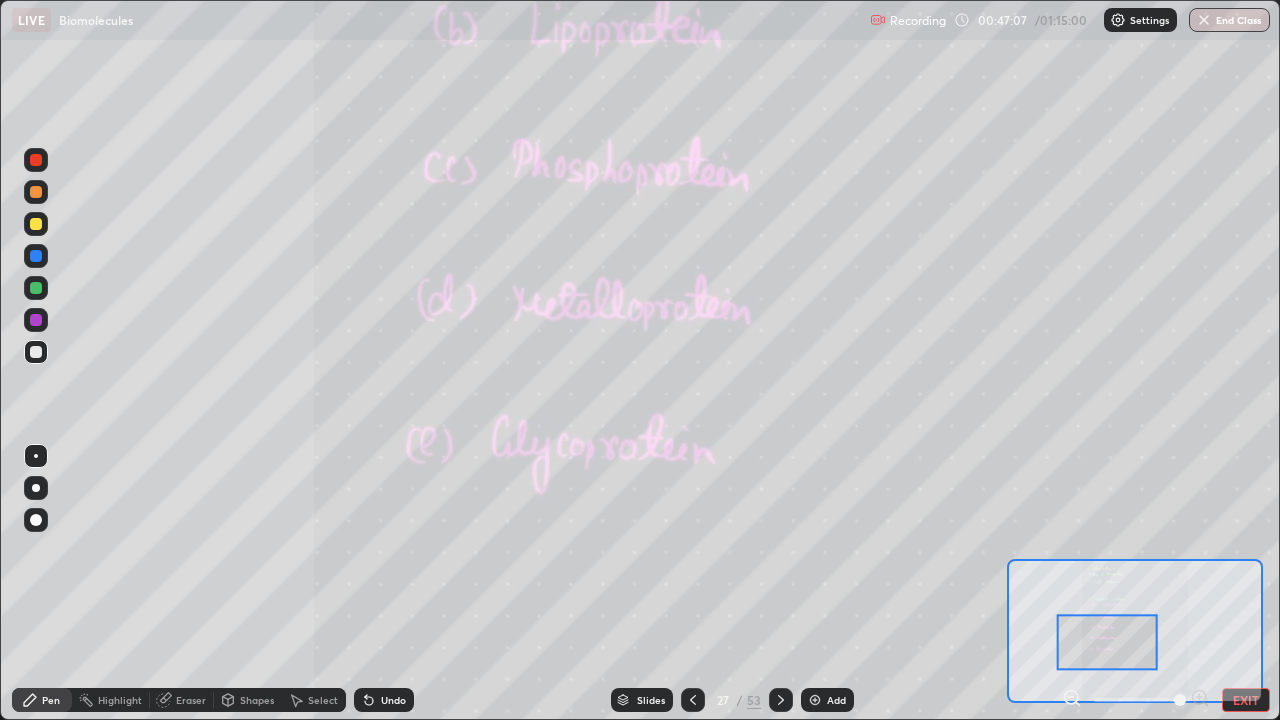 click 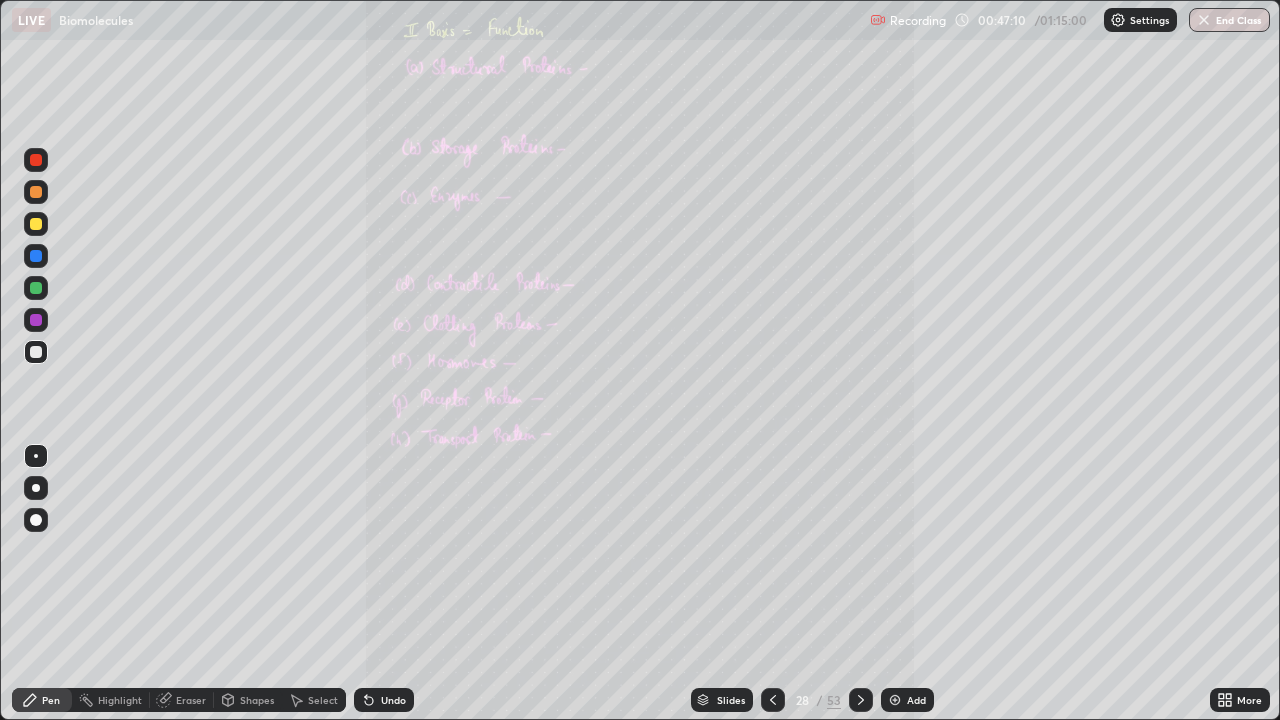 click 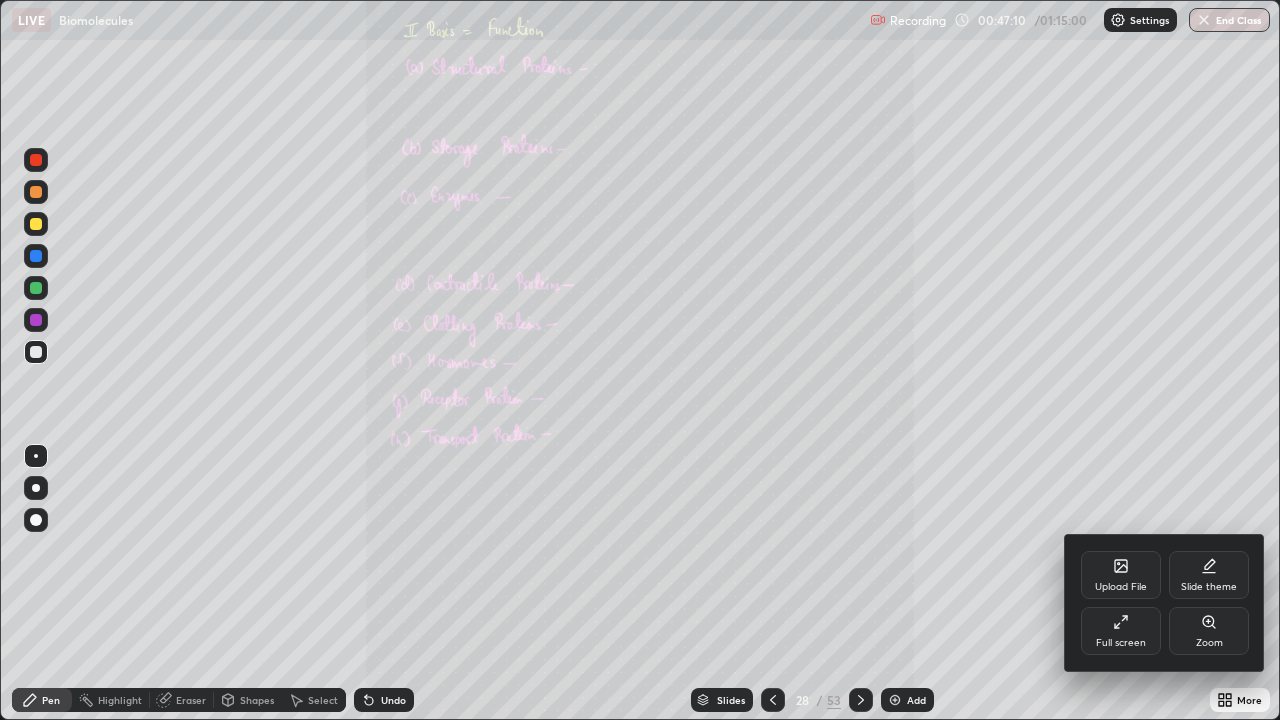 click on "Zoom" at bounding box center [1209, 631] 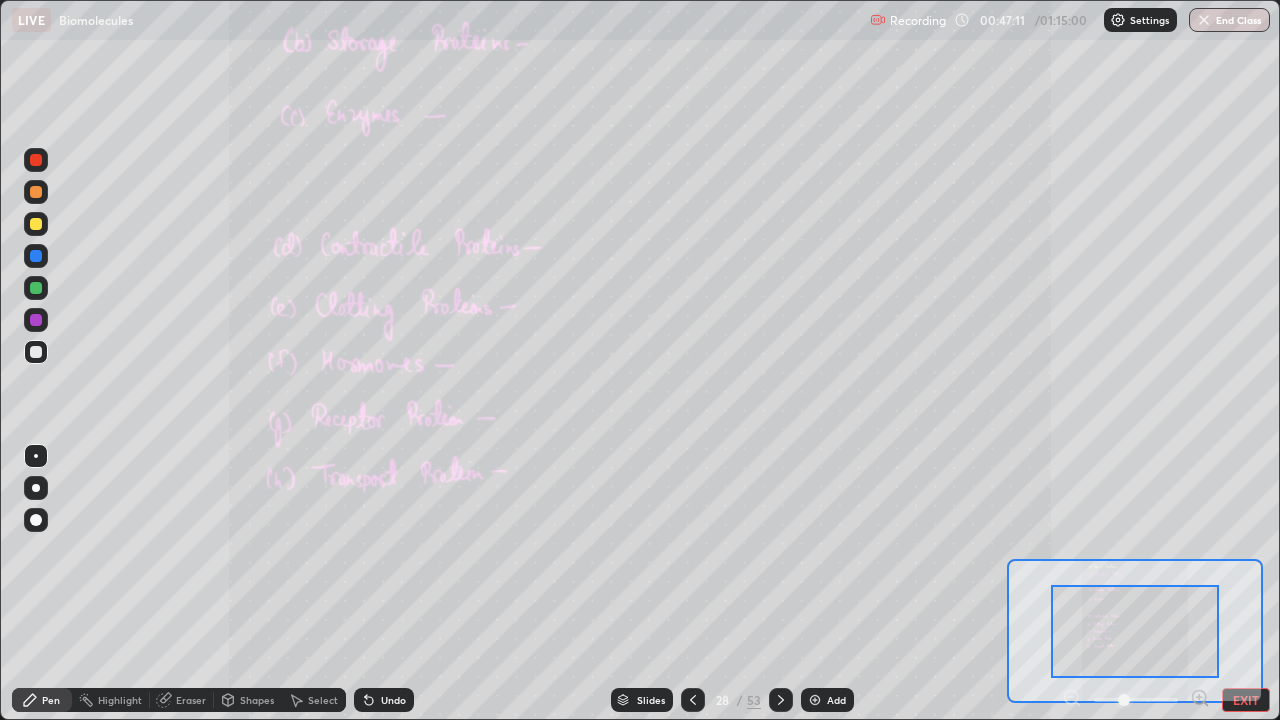 click 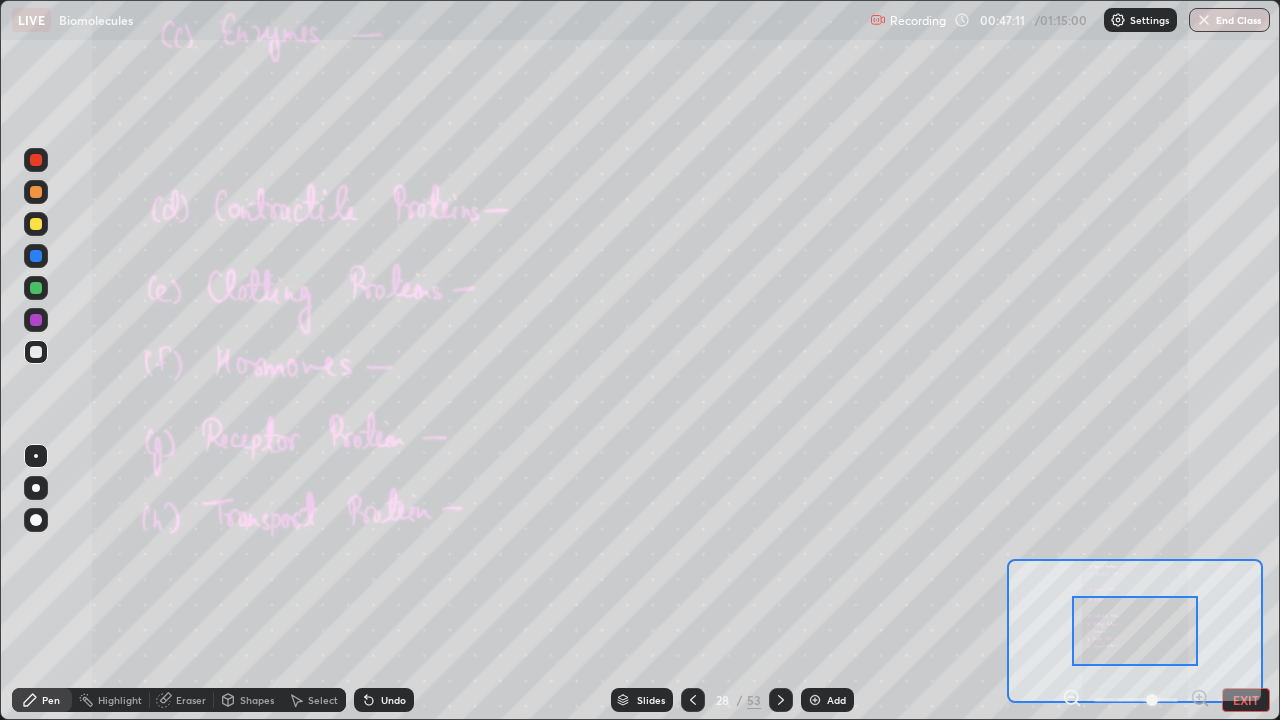 click 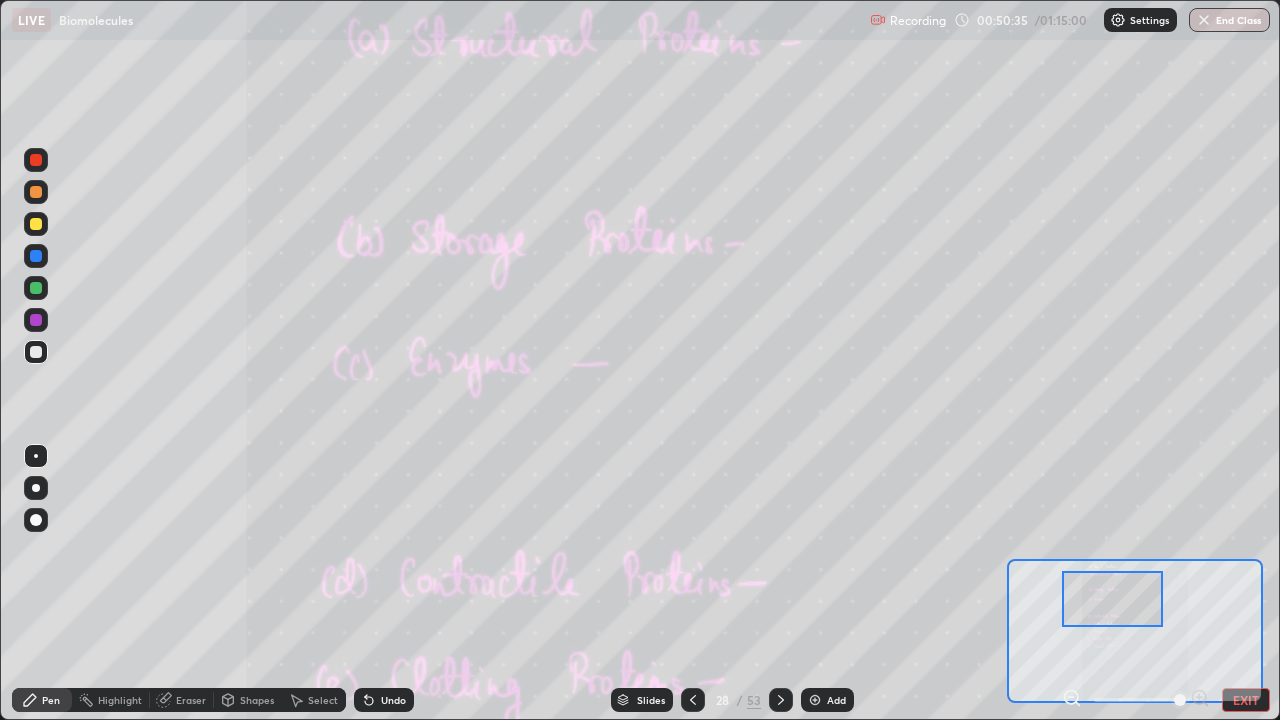 click on "Undo" at bounding box center [393, 700] 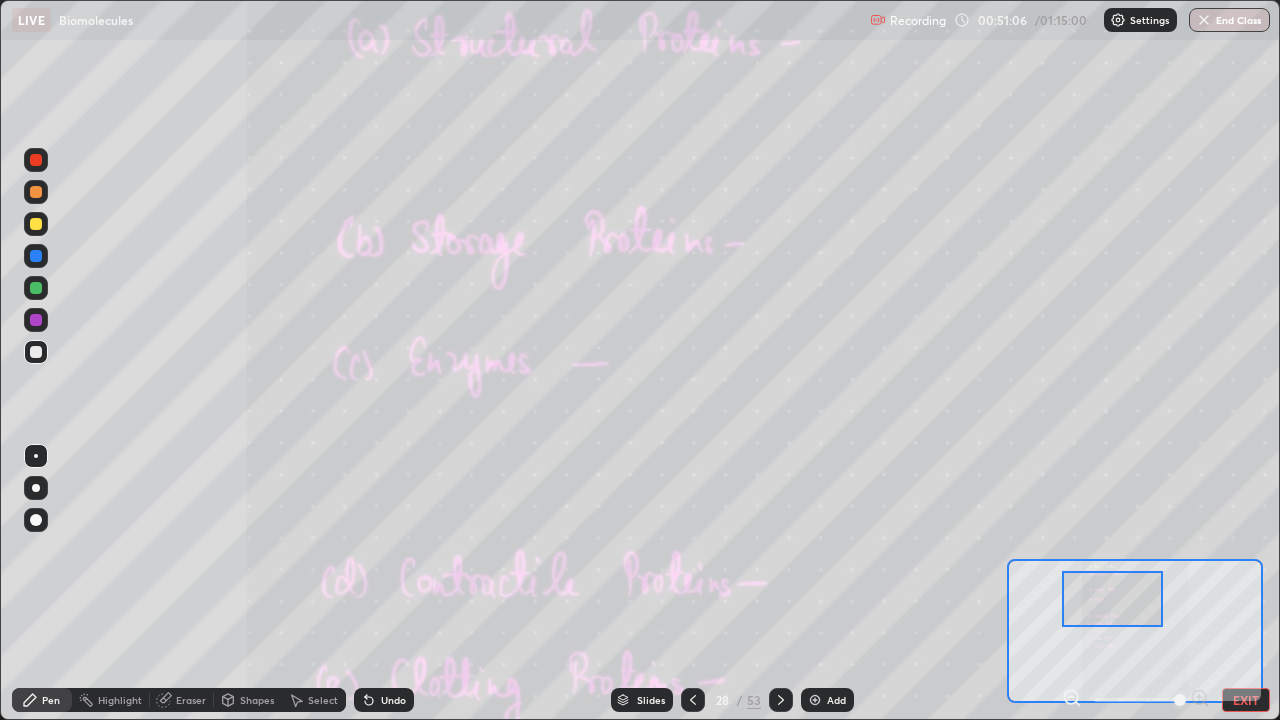 click on "Undo" at bounding box center [393, 700] 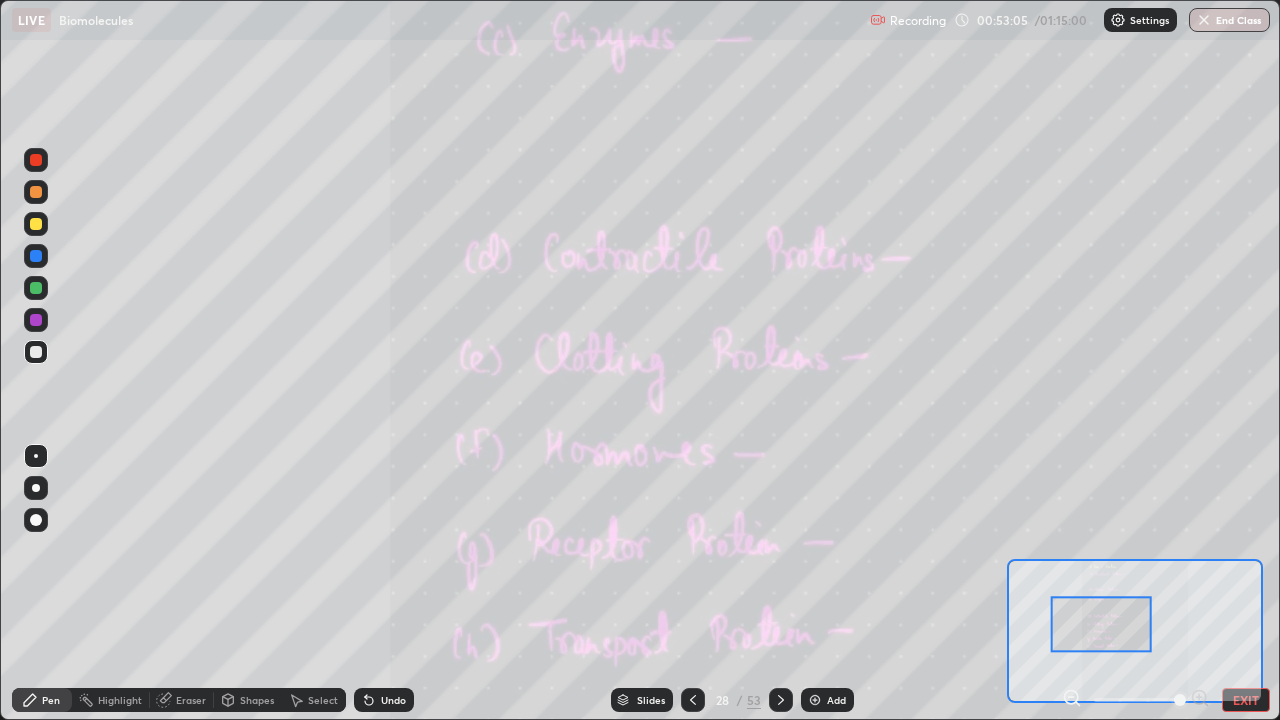 click on "Undo" at bounding box center [384, 700] 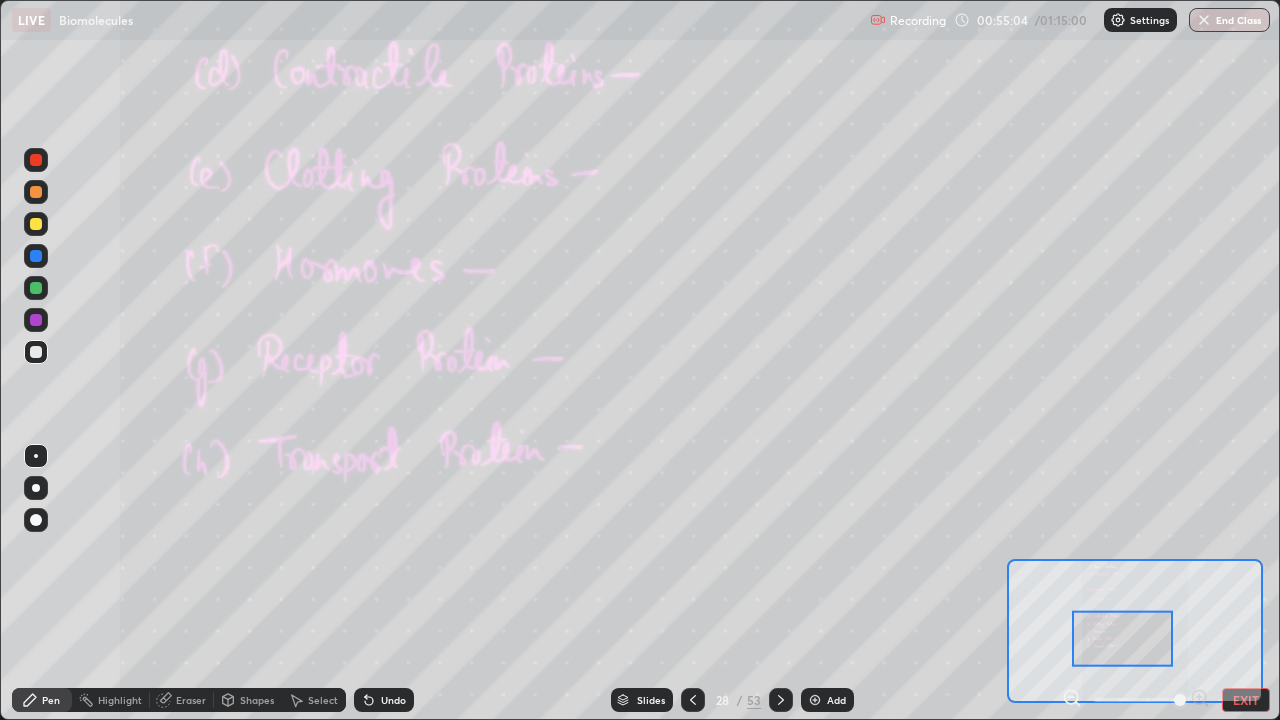 click on "Slides" at bounding box center (651, 700) 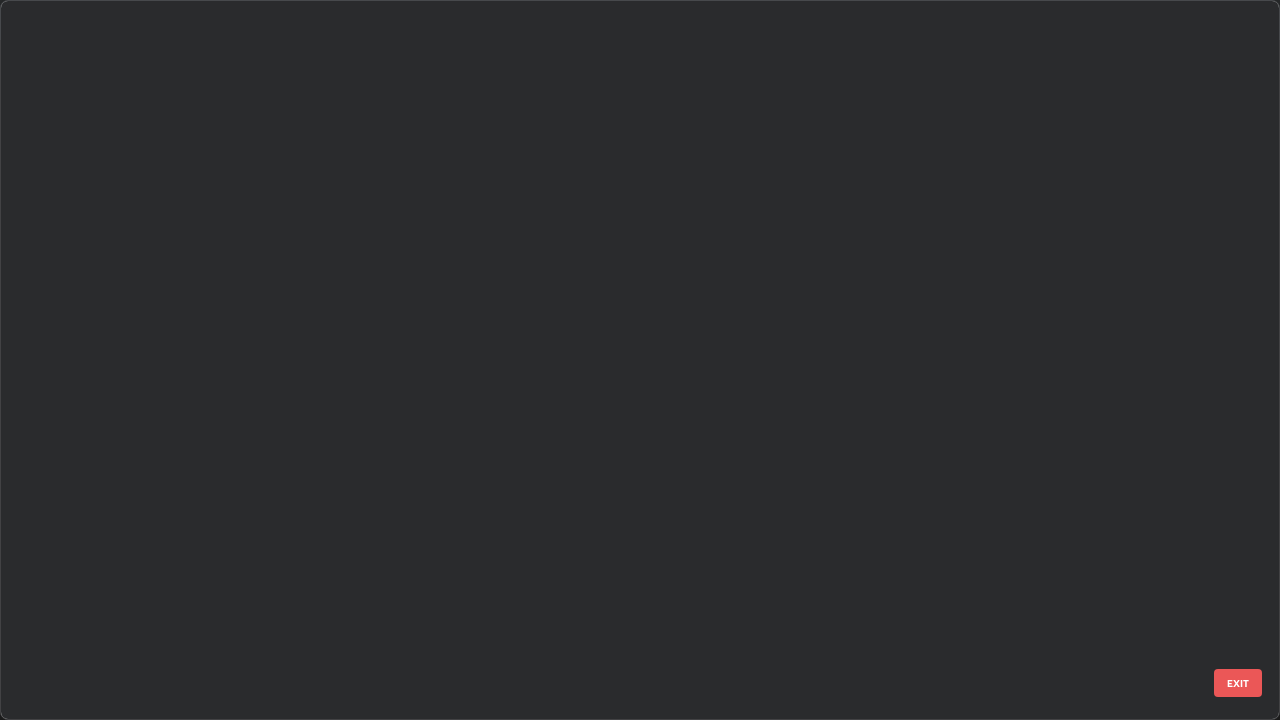 scroll, scrollTop: 1528, scrollLeft: 0, axis: vertical 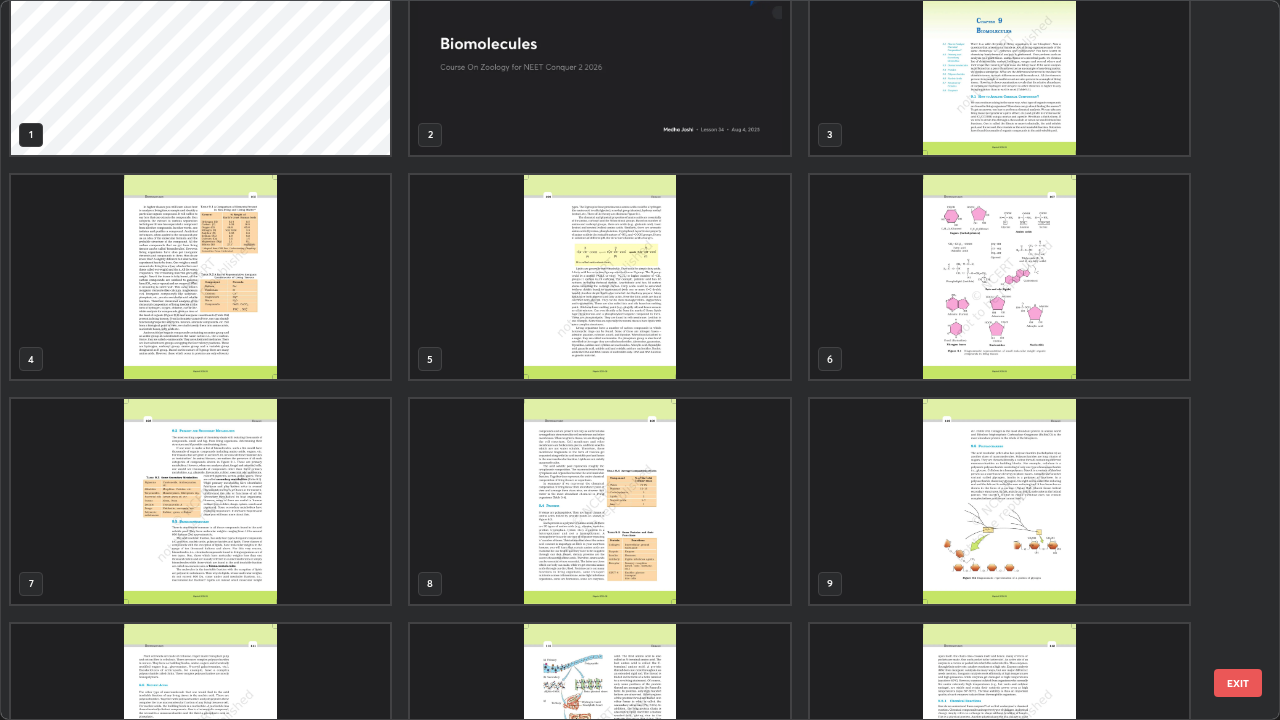 click at bounding box center (599, 501) 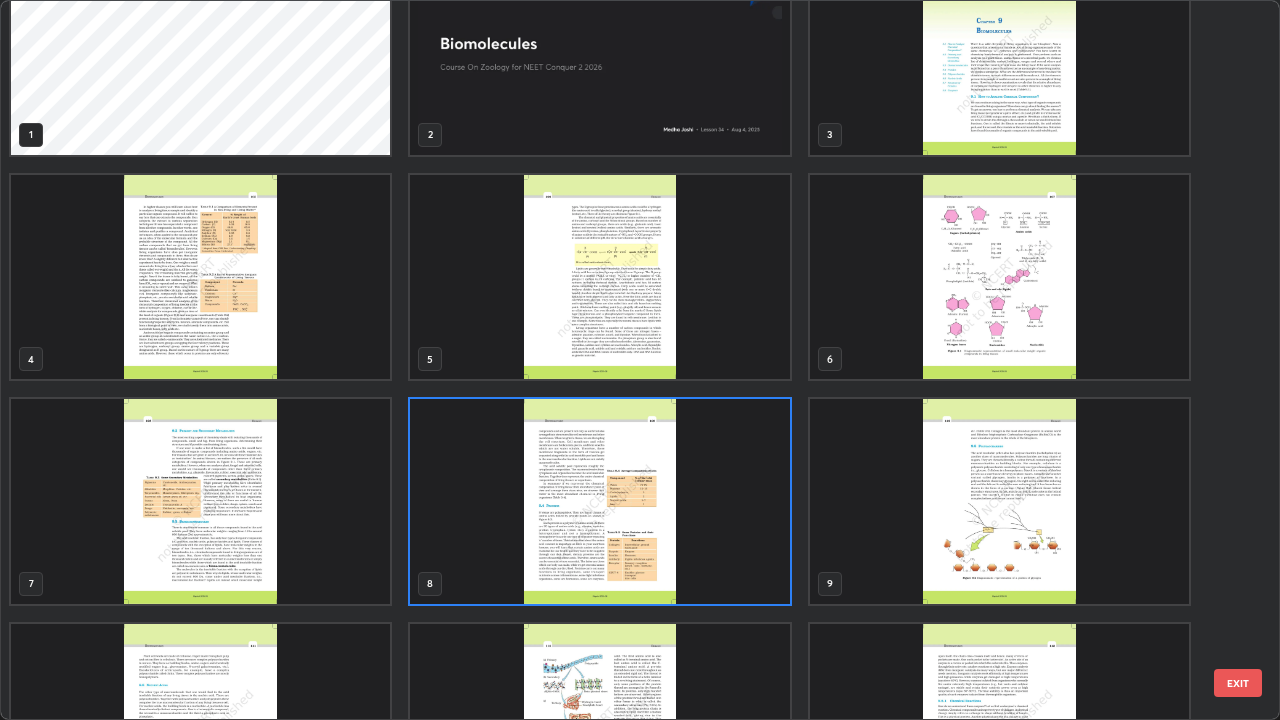 click at bounding box center [599, 501] 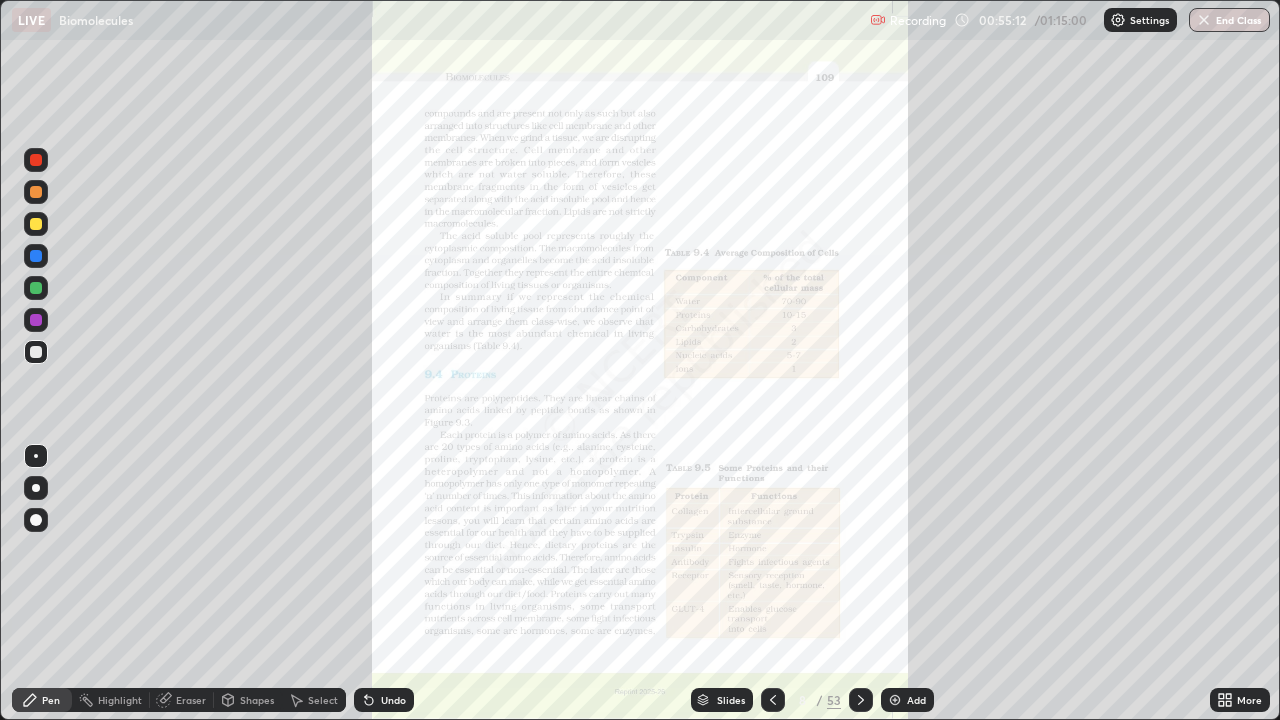 click 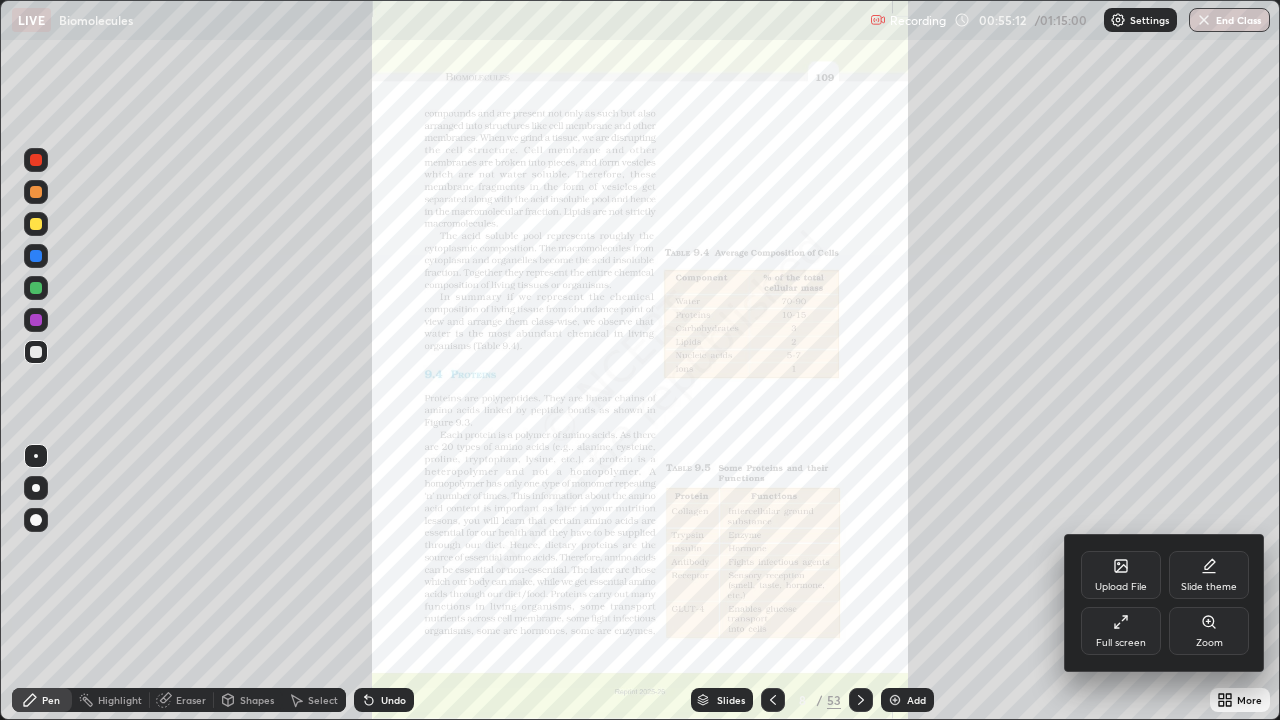 click on "Zoom" at bounding box center [1209, 631] 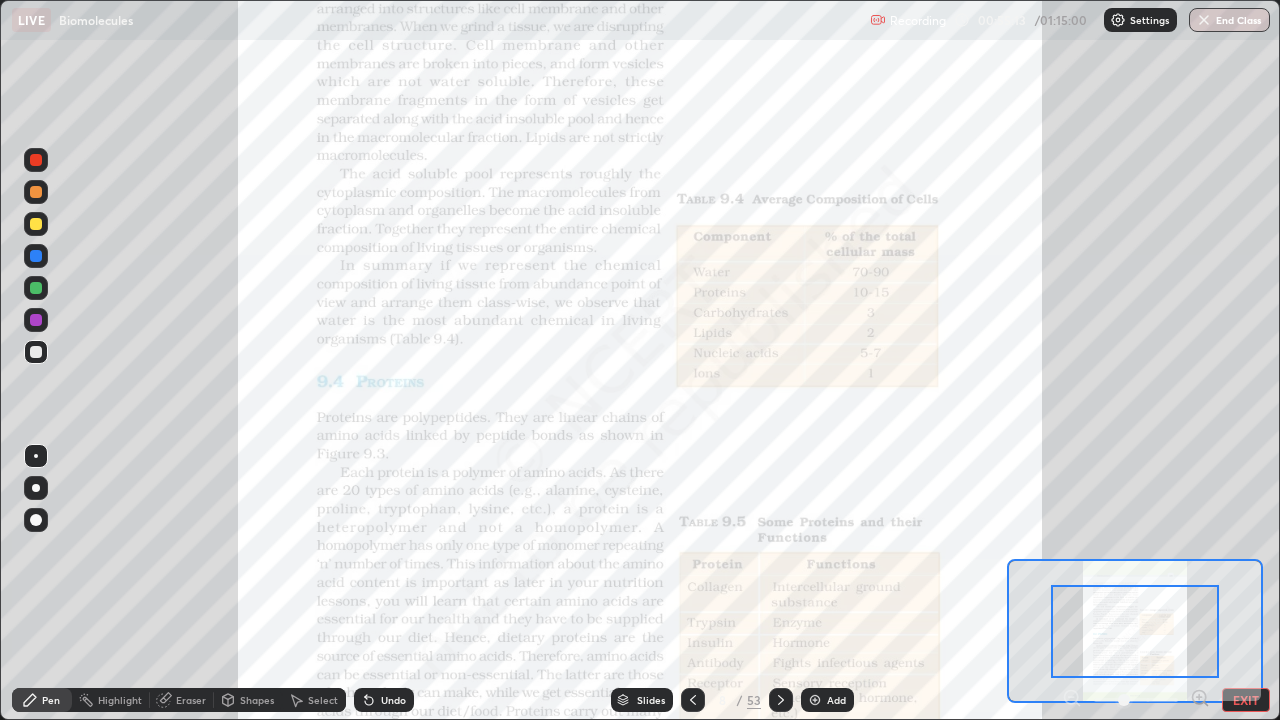 click 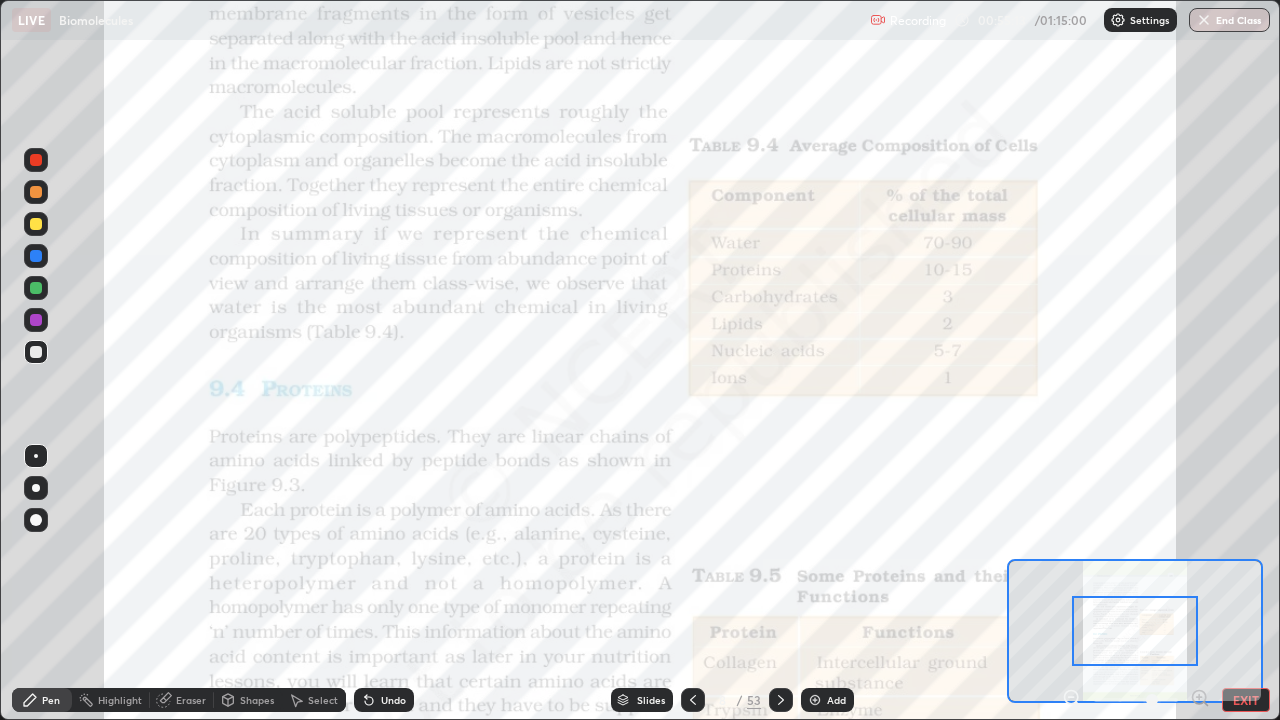 click 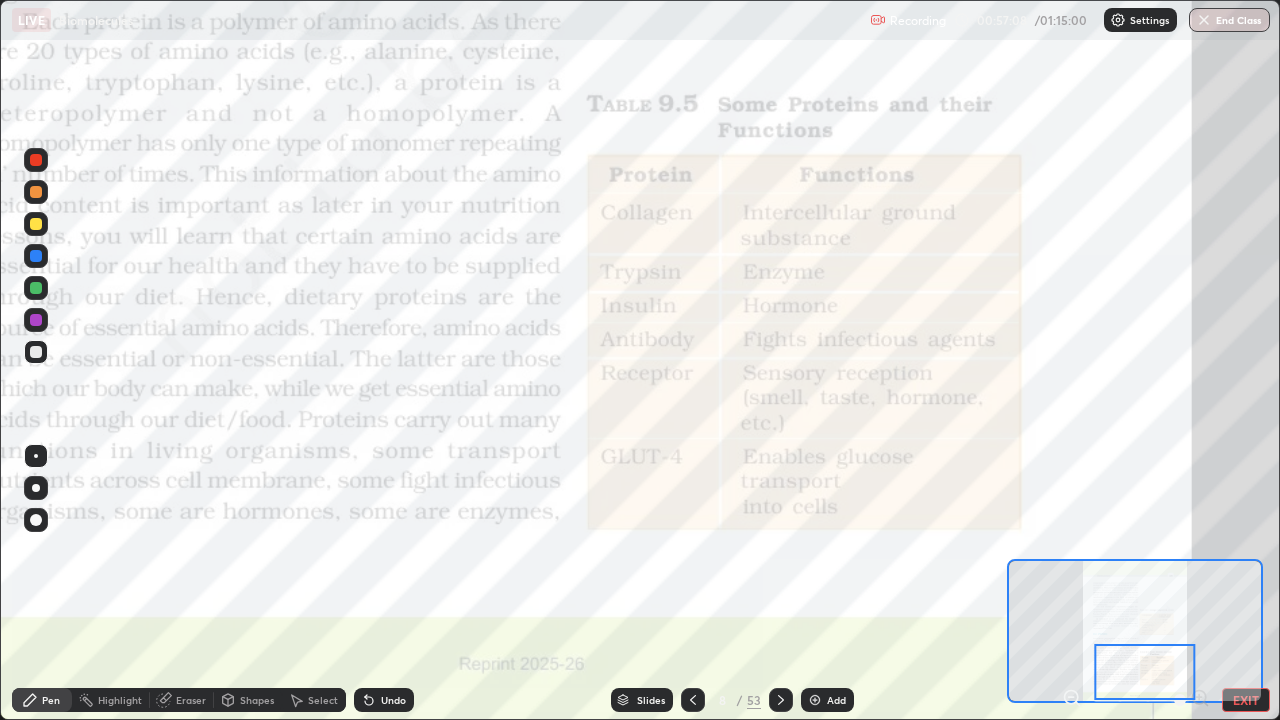click on "Slides" at bounding box center (651, 700) 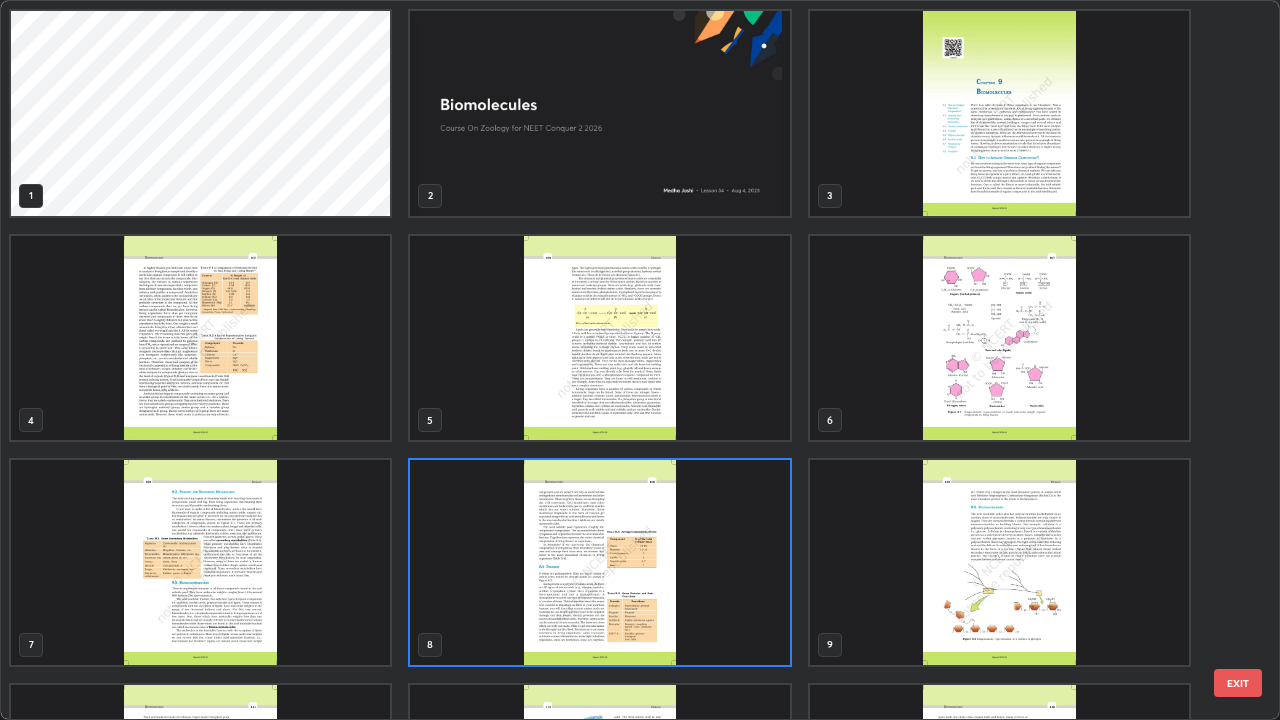 scroll, scrollTop: 7, scrollLeft: 11, axis: both 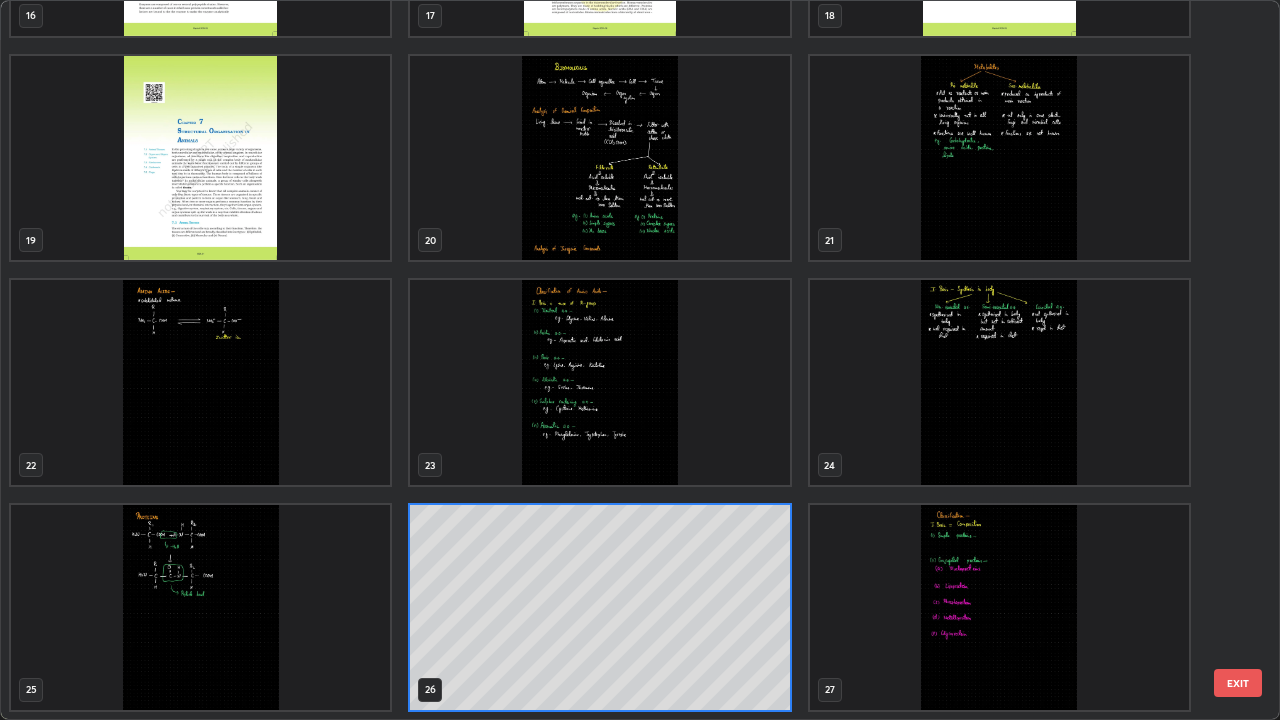 click on "16 17 18 19 20 21 22 23 24 25 26 27 28 29 30 31 32 33" at bounding box center (622, 360) 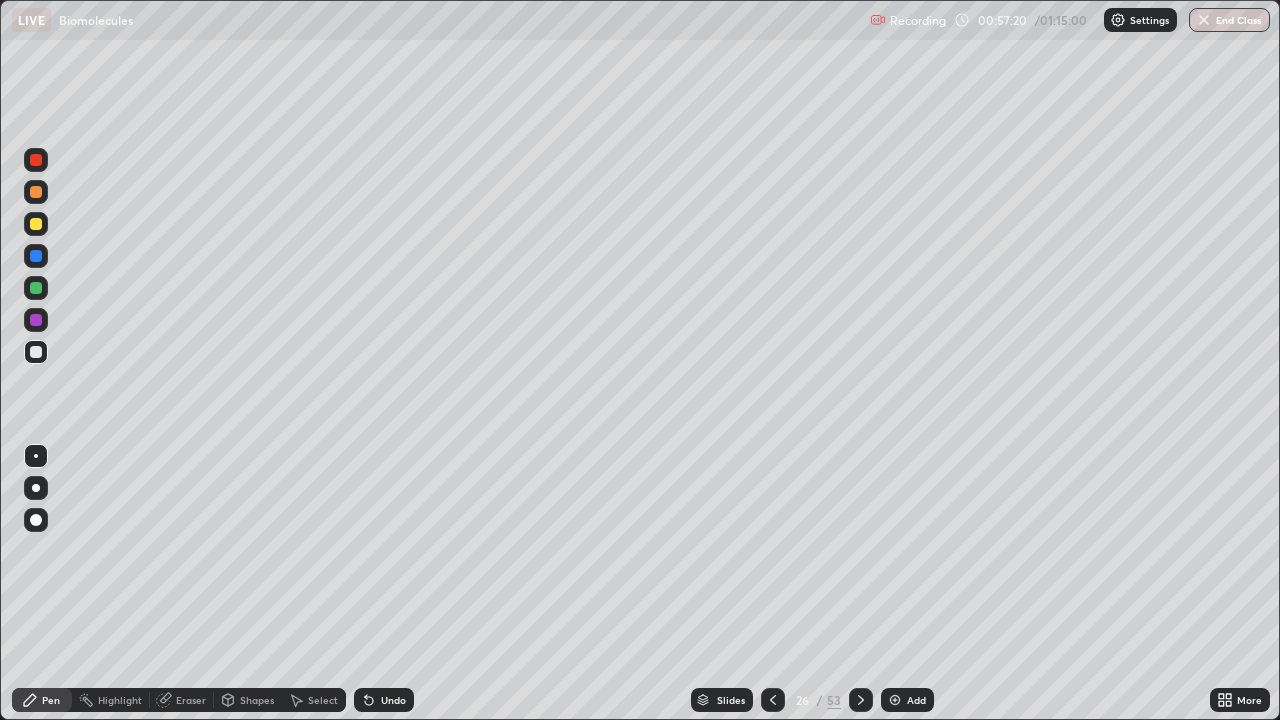 click 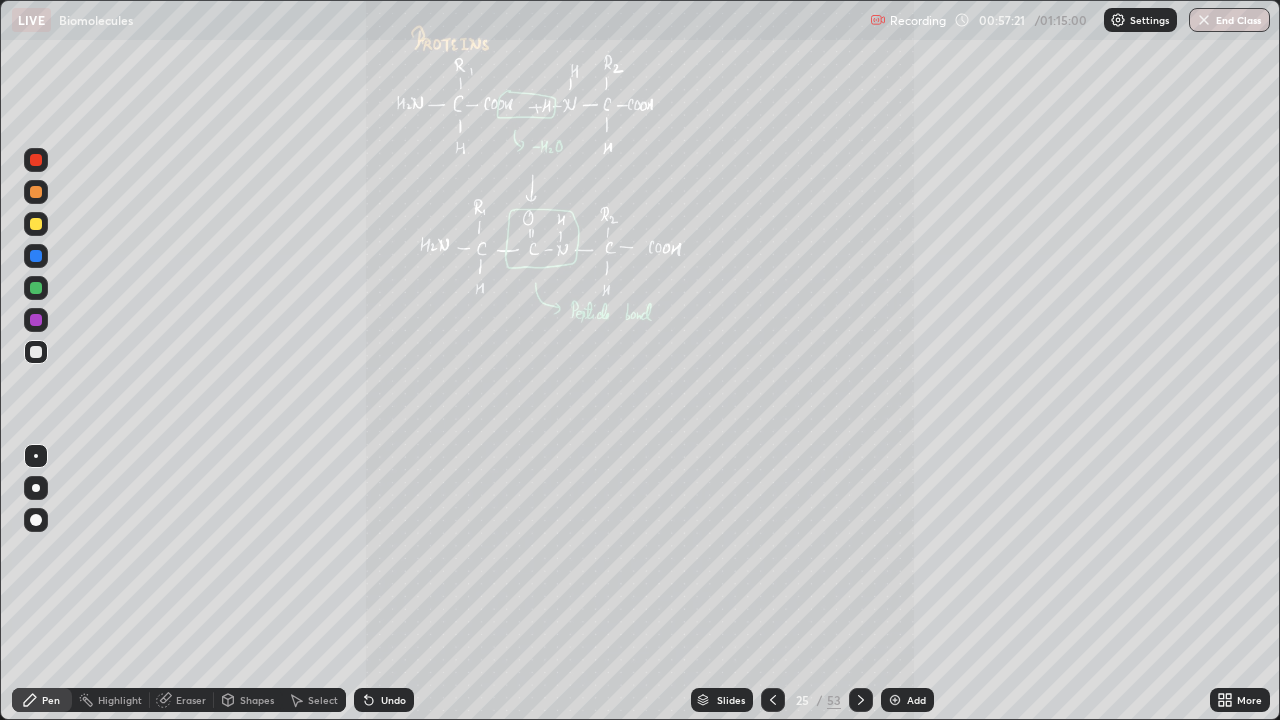 click 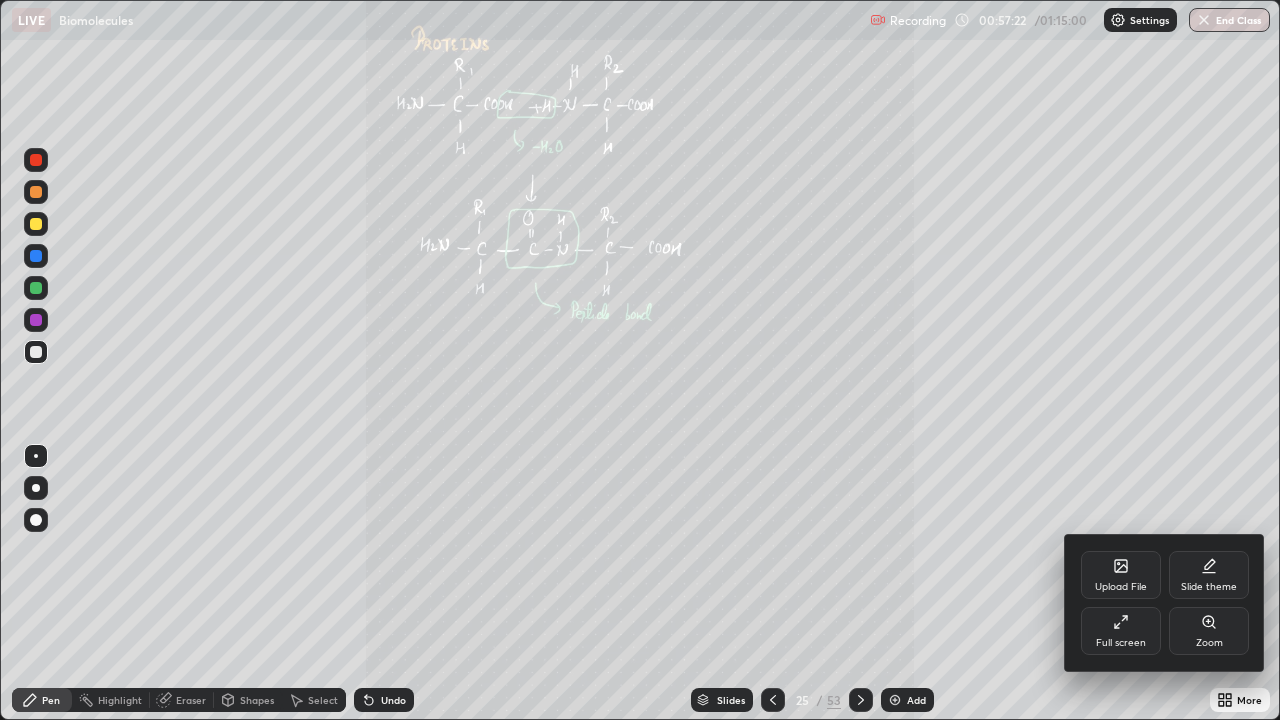click on "Zoom" at bounding box center [1209, 631] 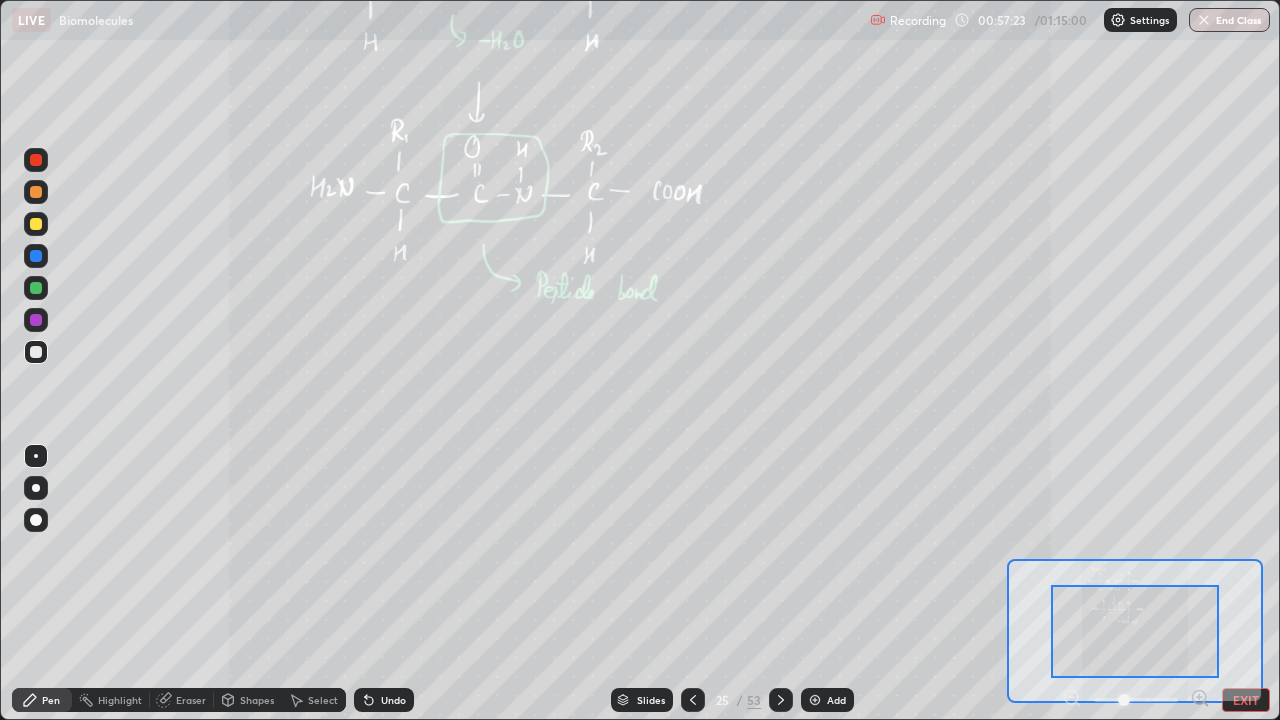 click 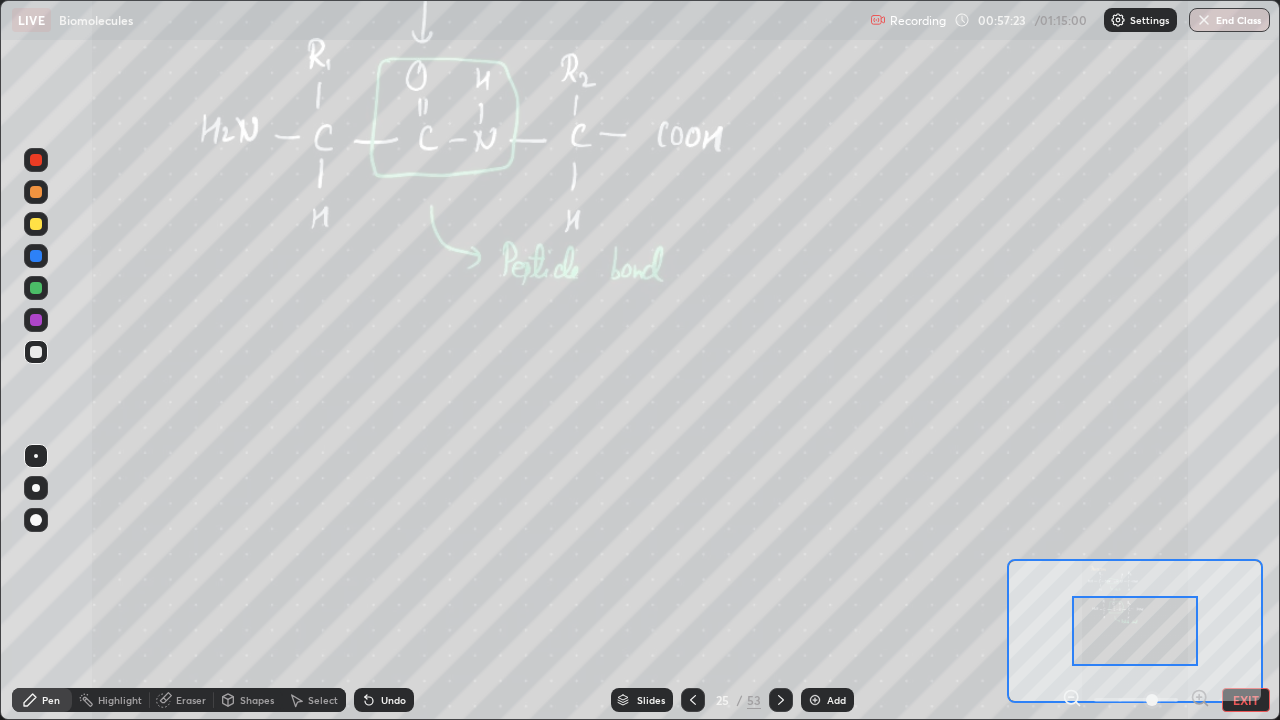 click 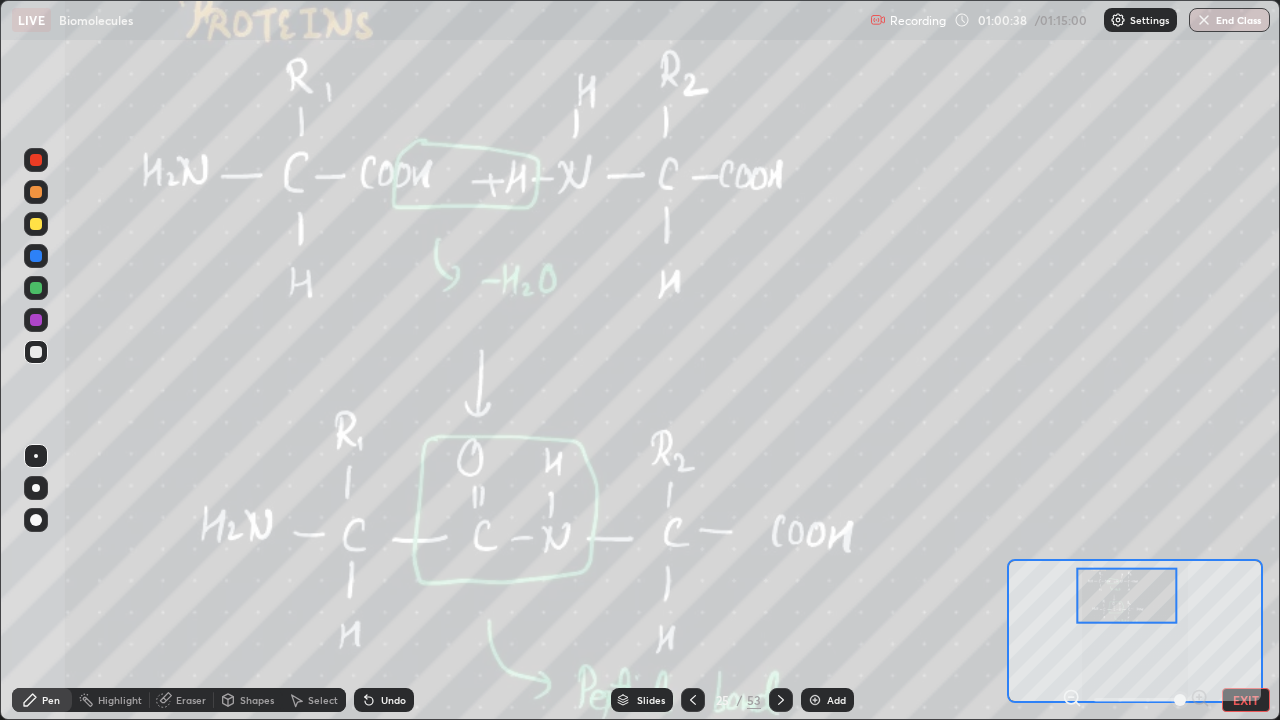 click 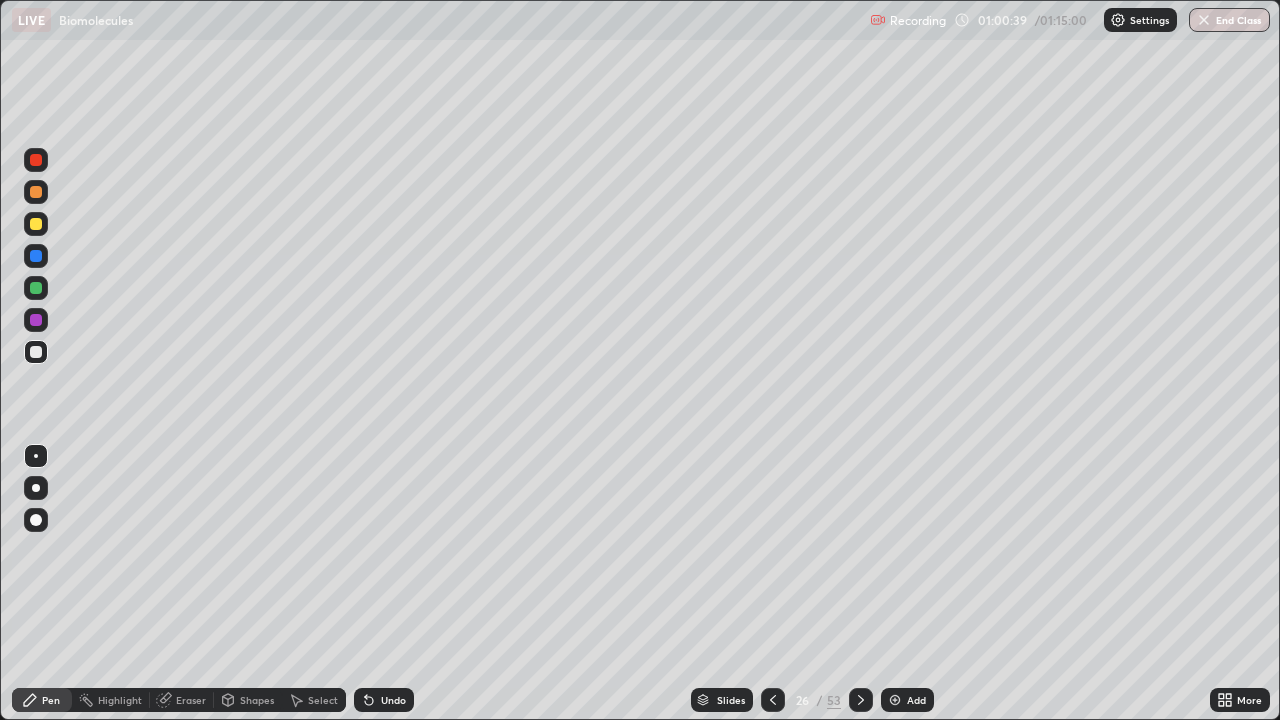 click 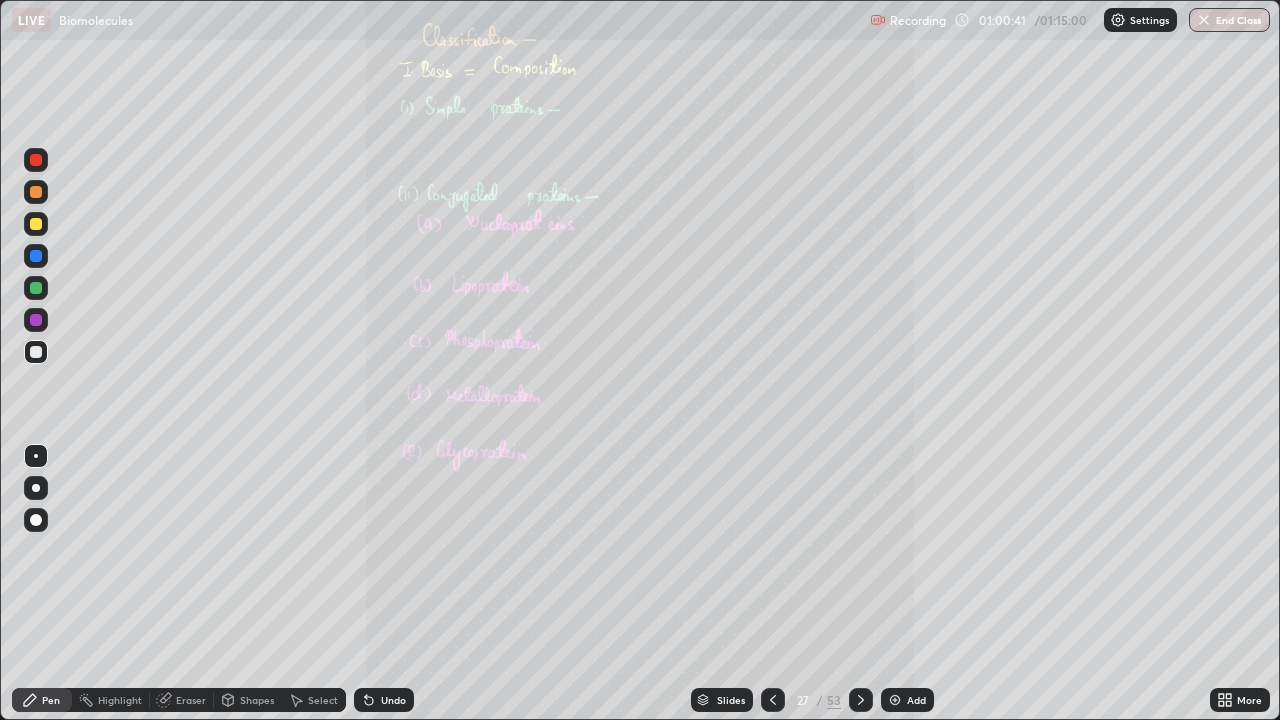 click 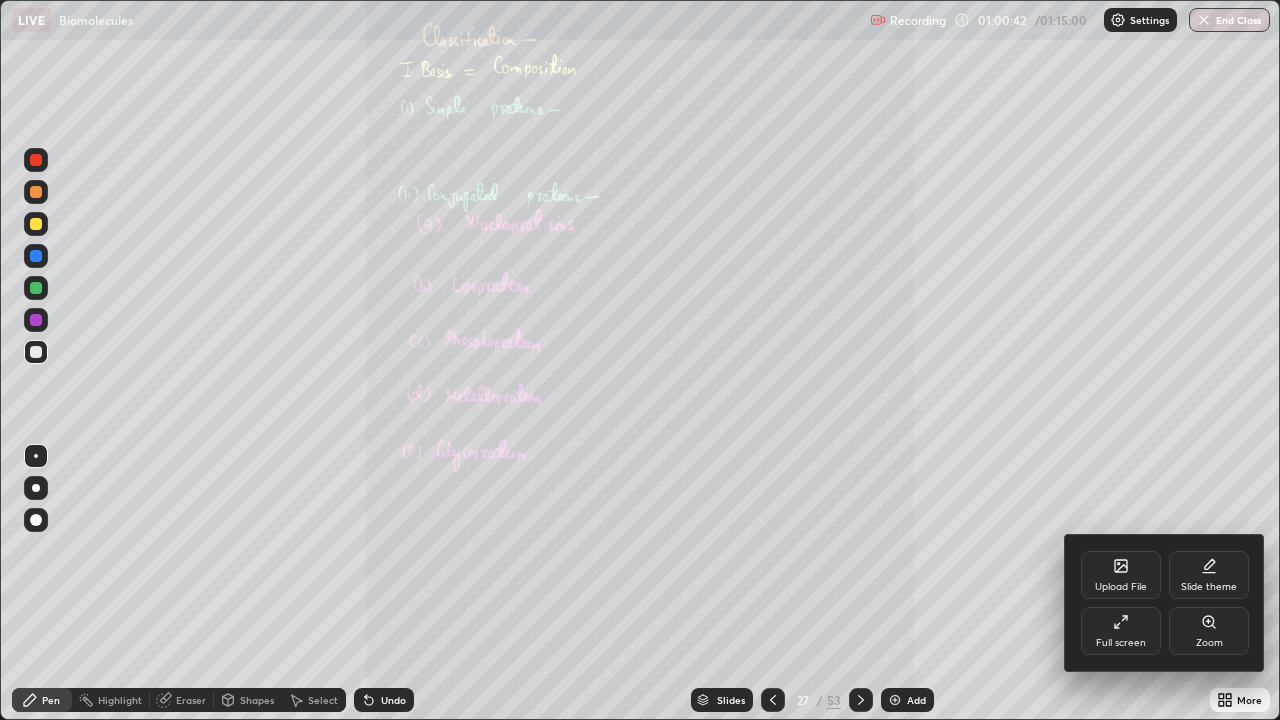 click on "Zoom" at bounding box center [1209, 631] 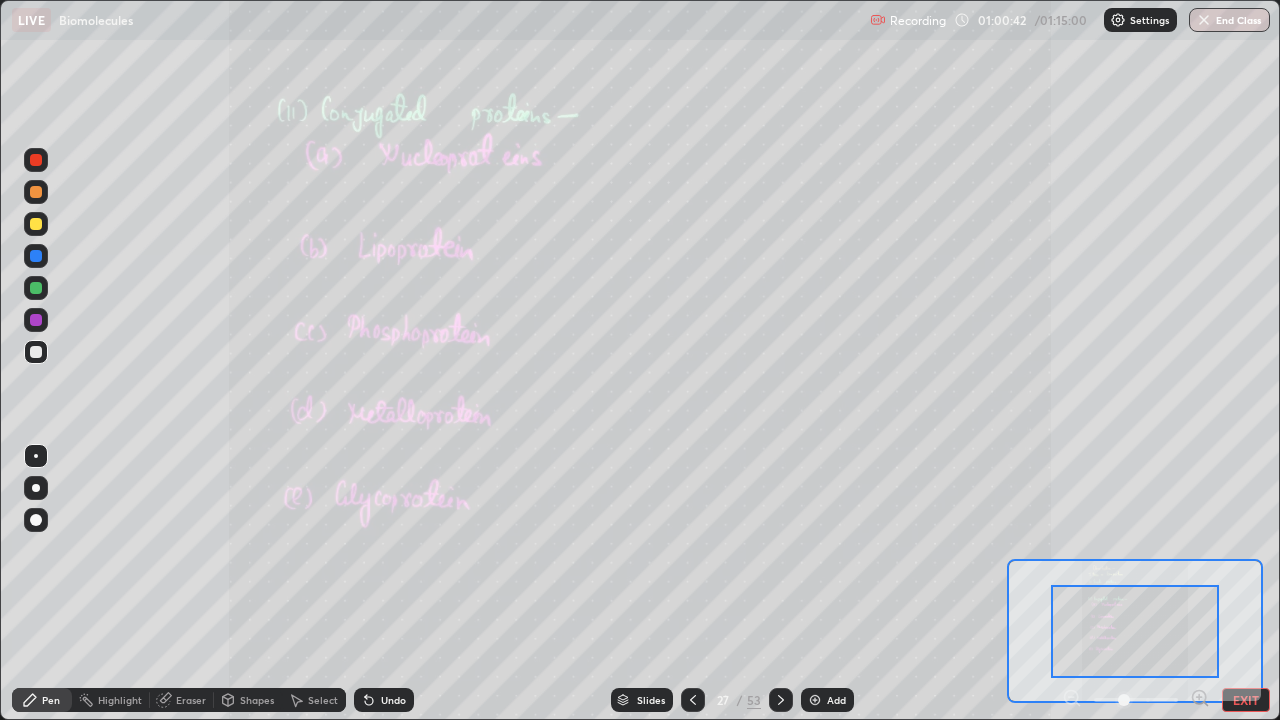 click 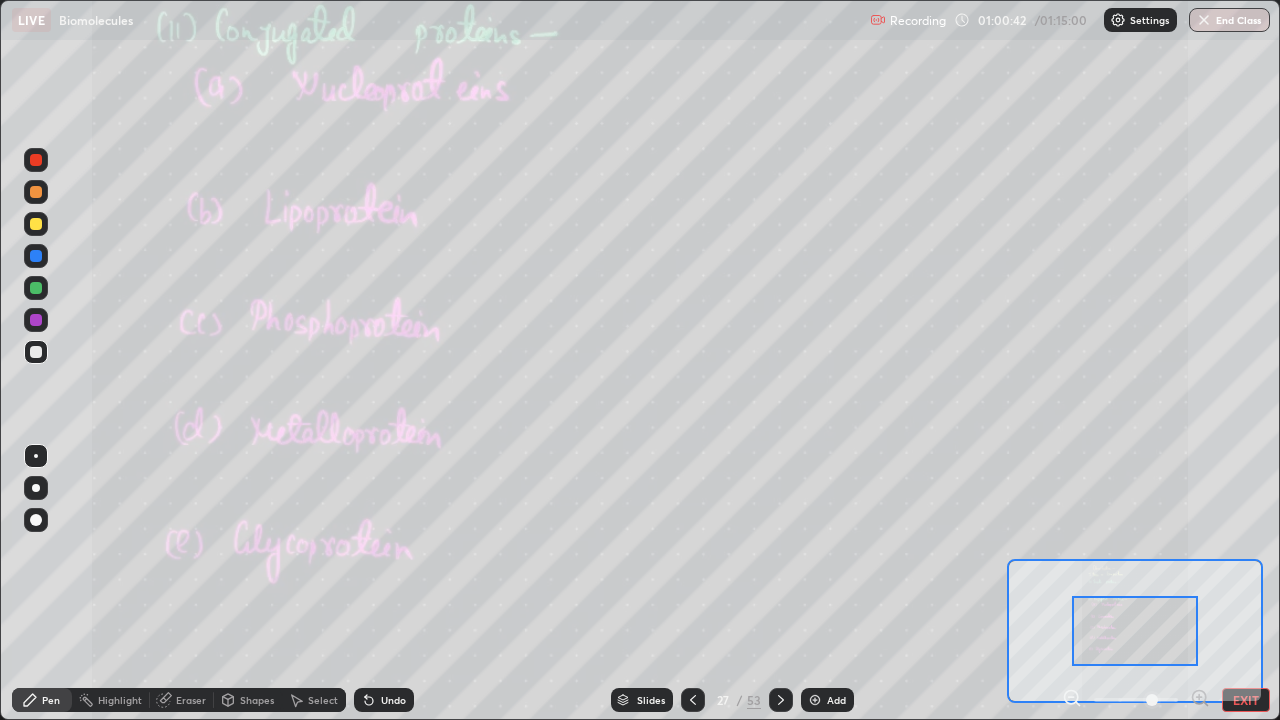 click 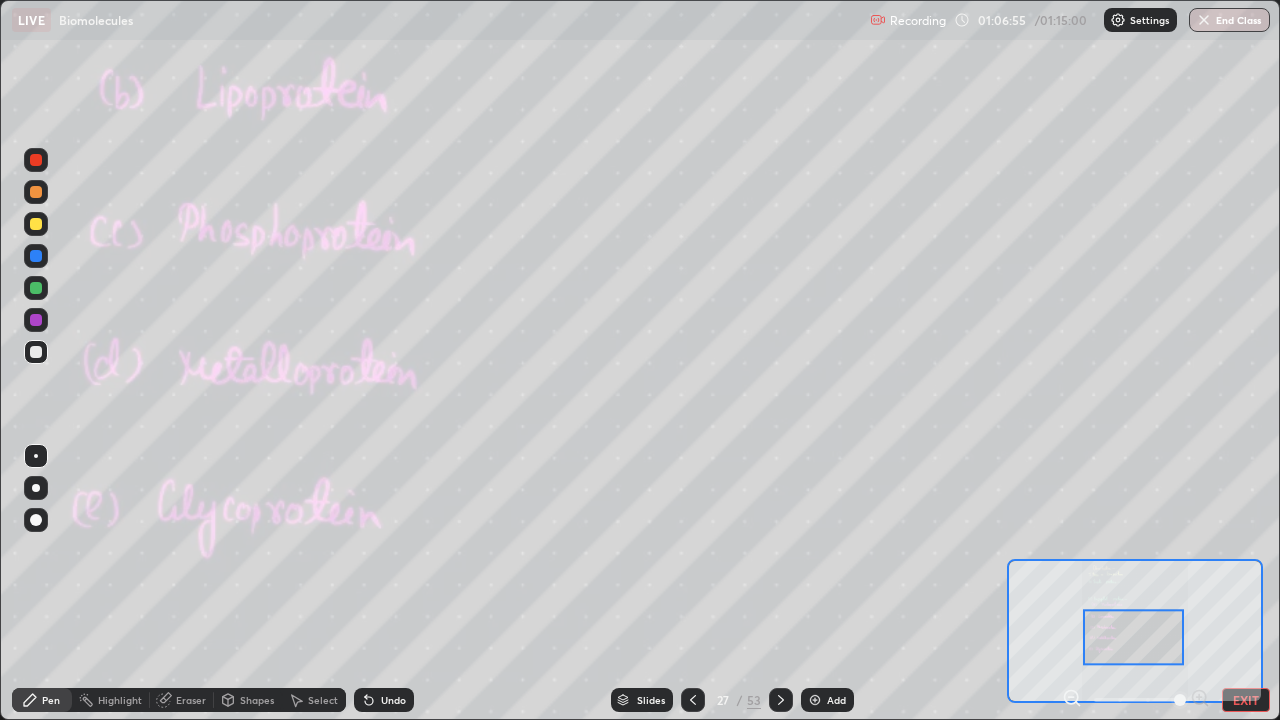 click 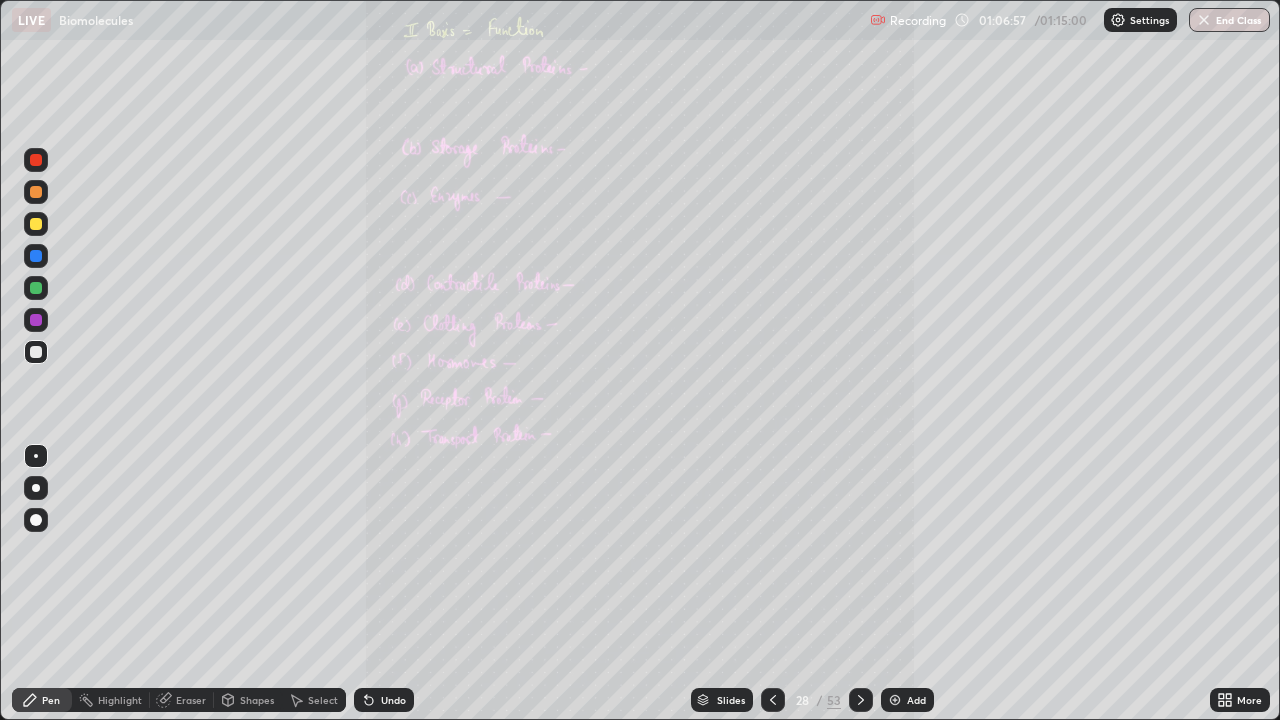 click 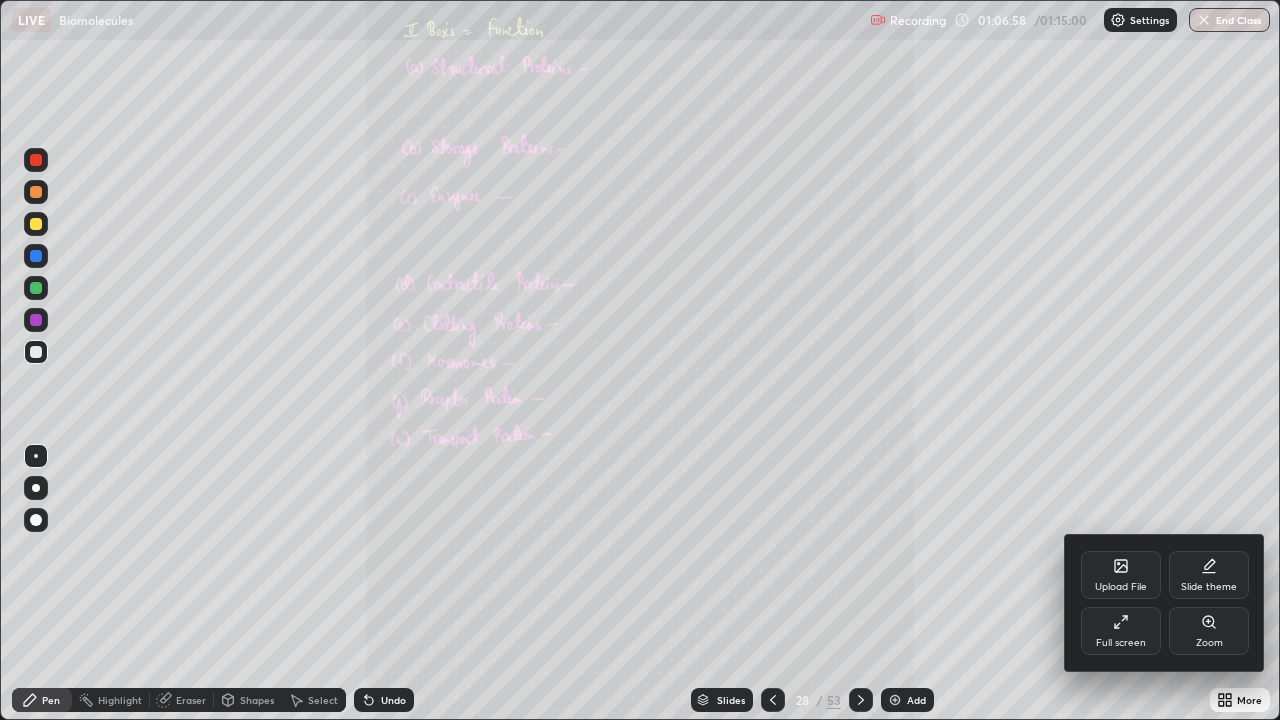 click on "Zoom" at bounding box center [1209, 643] 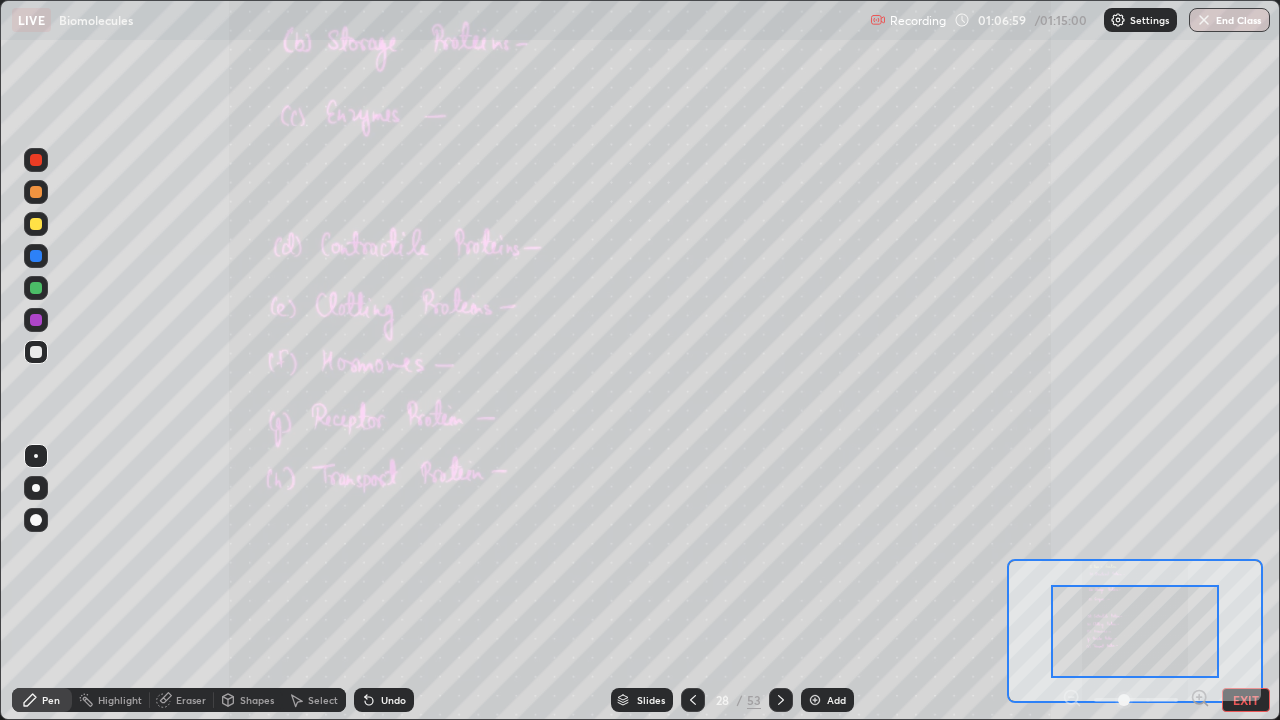 click 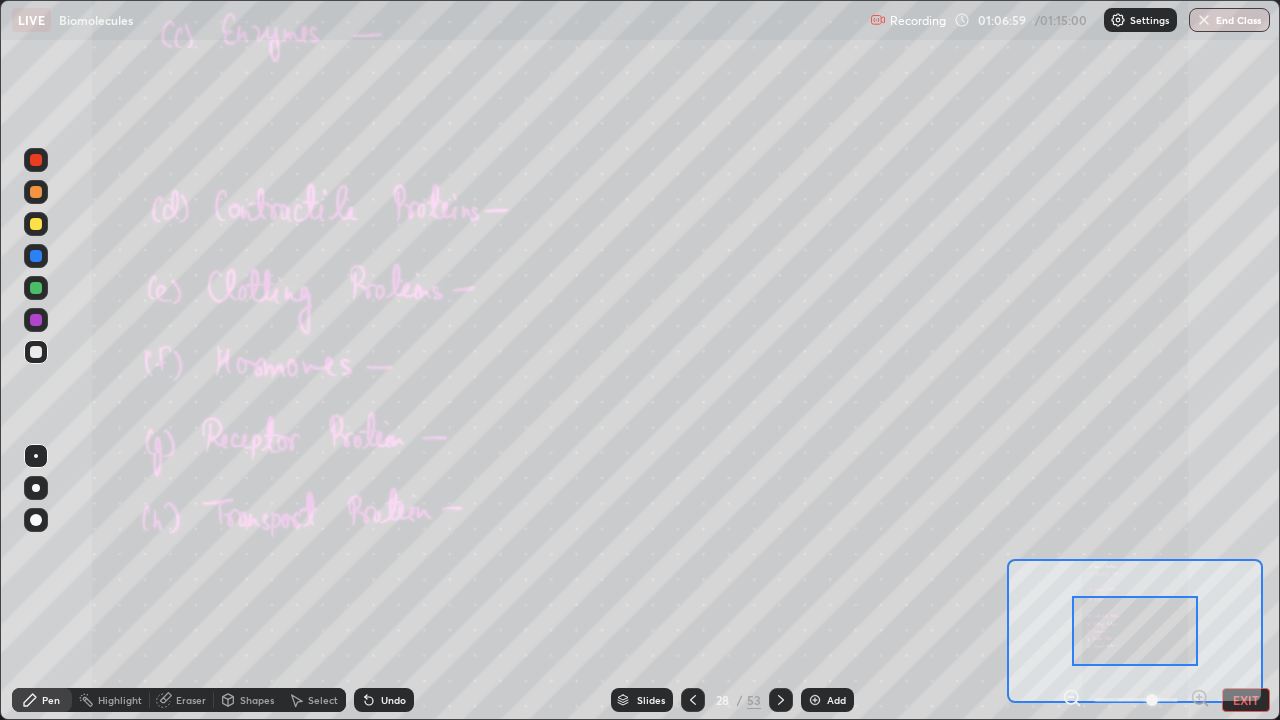 click 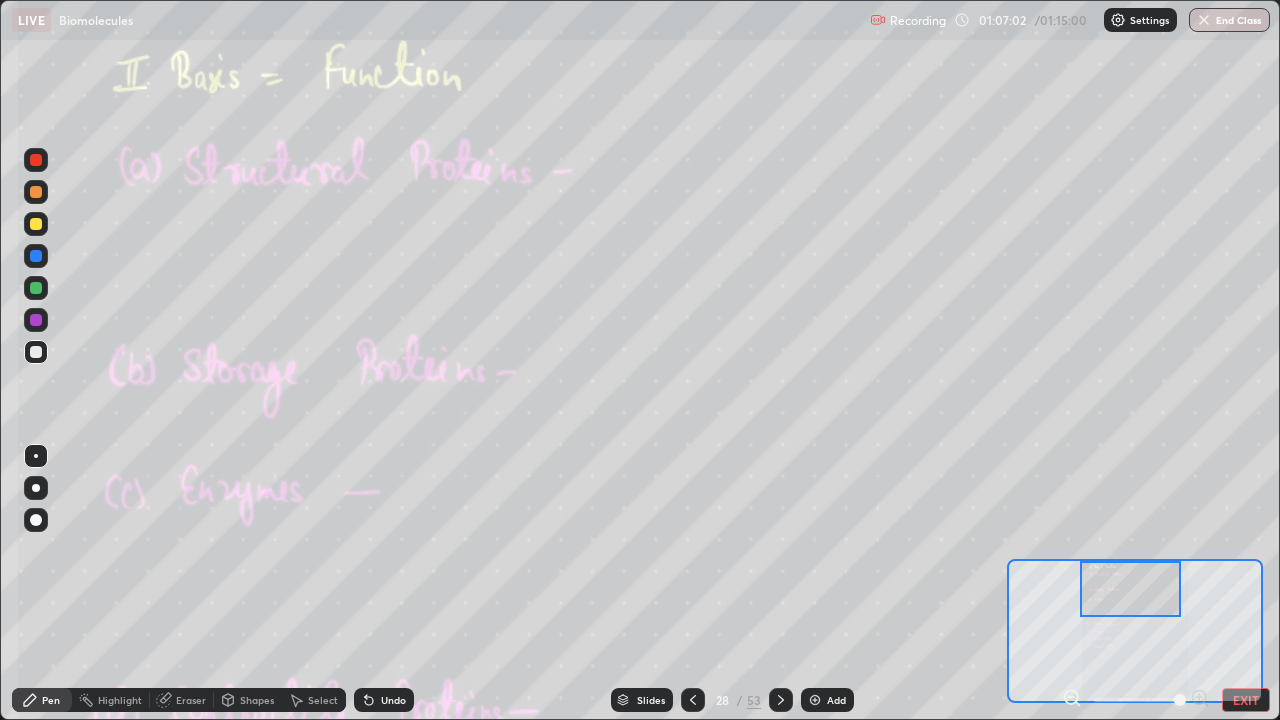click at bounding box center (1130, 589) 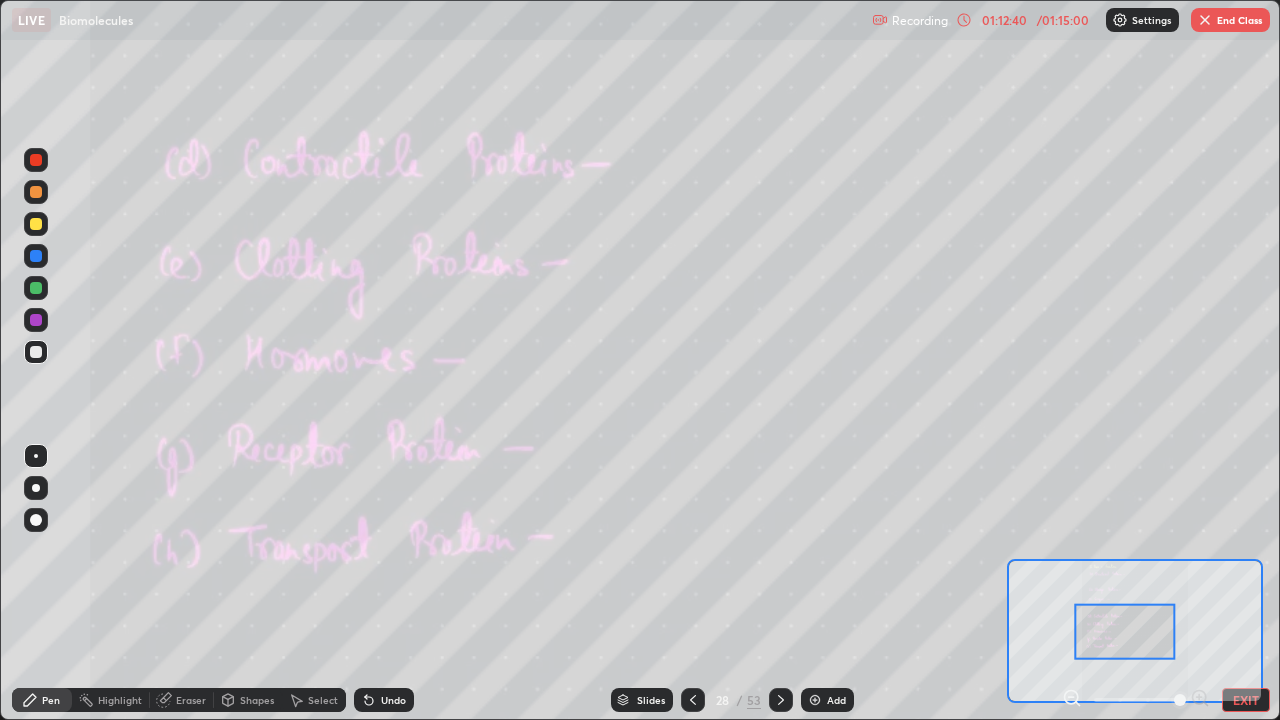 click 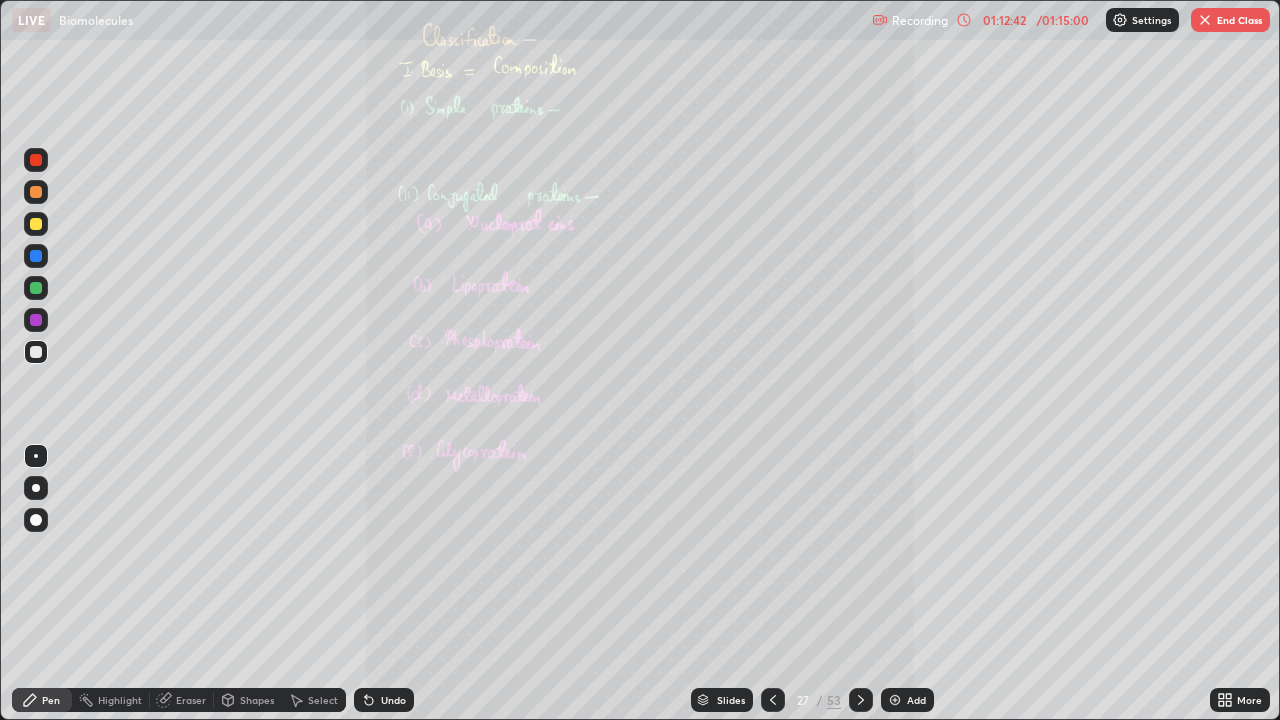 click 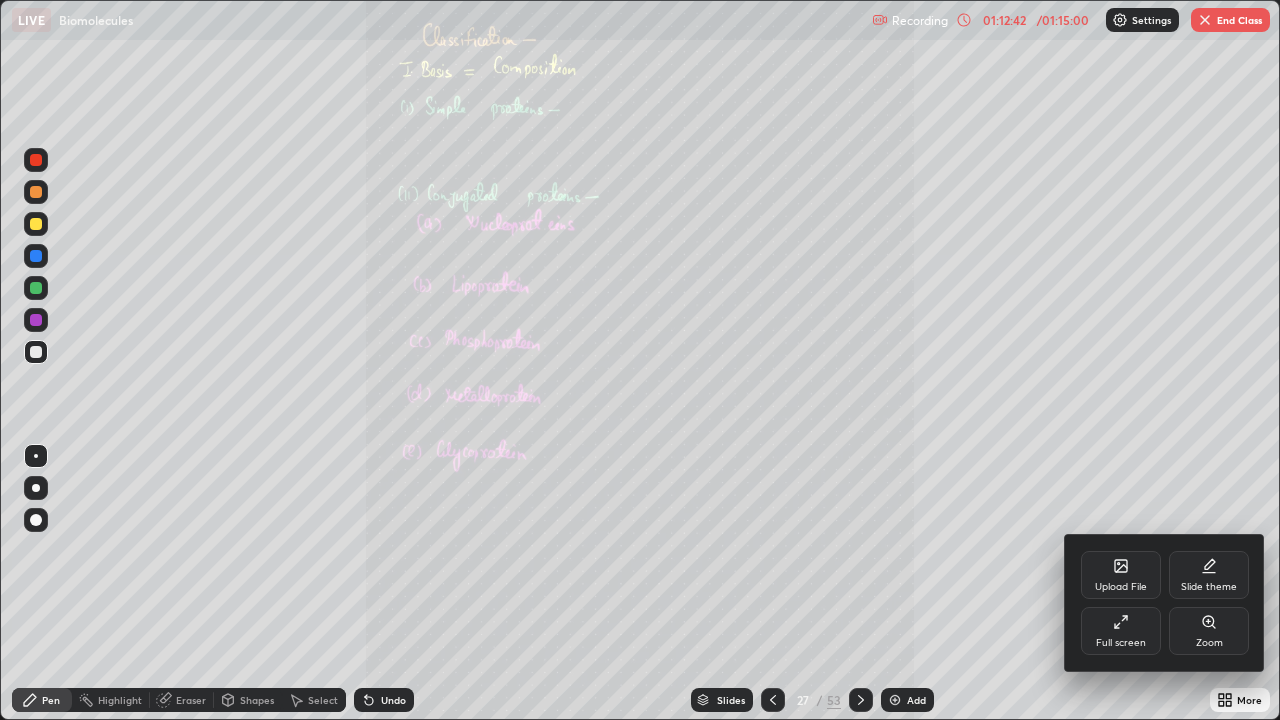 click 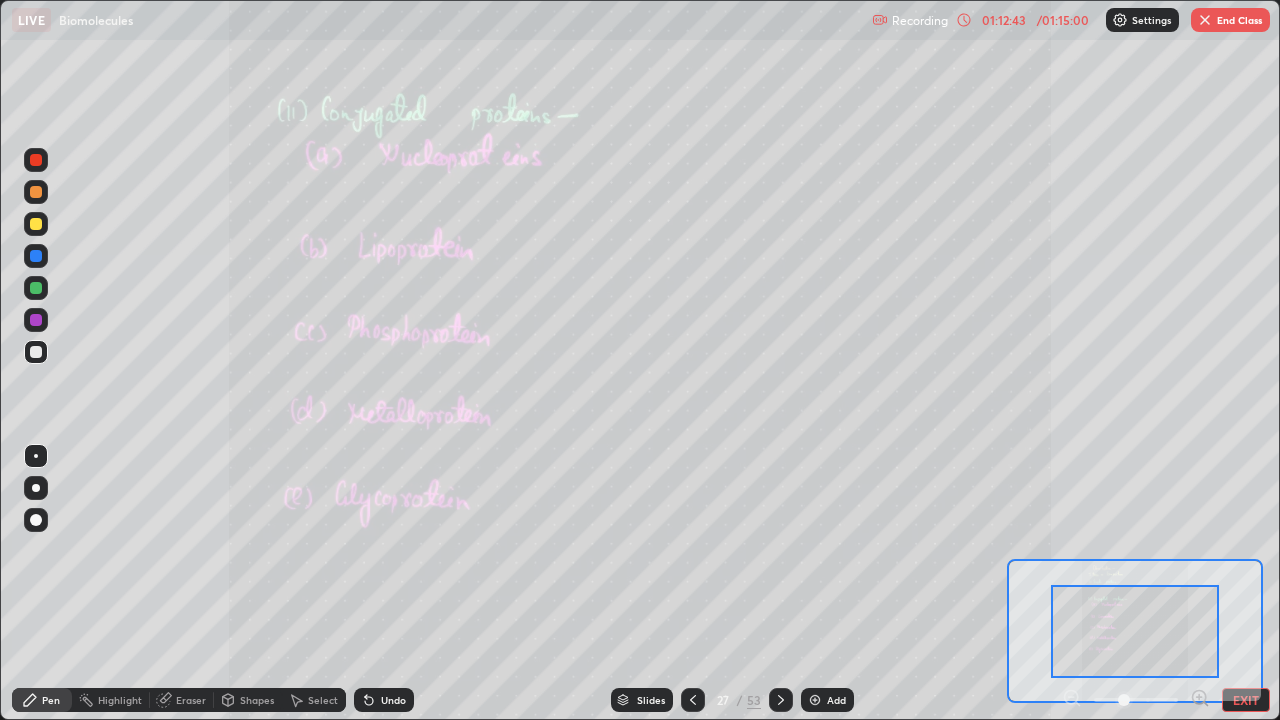 click 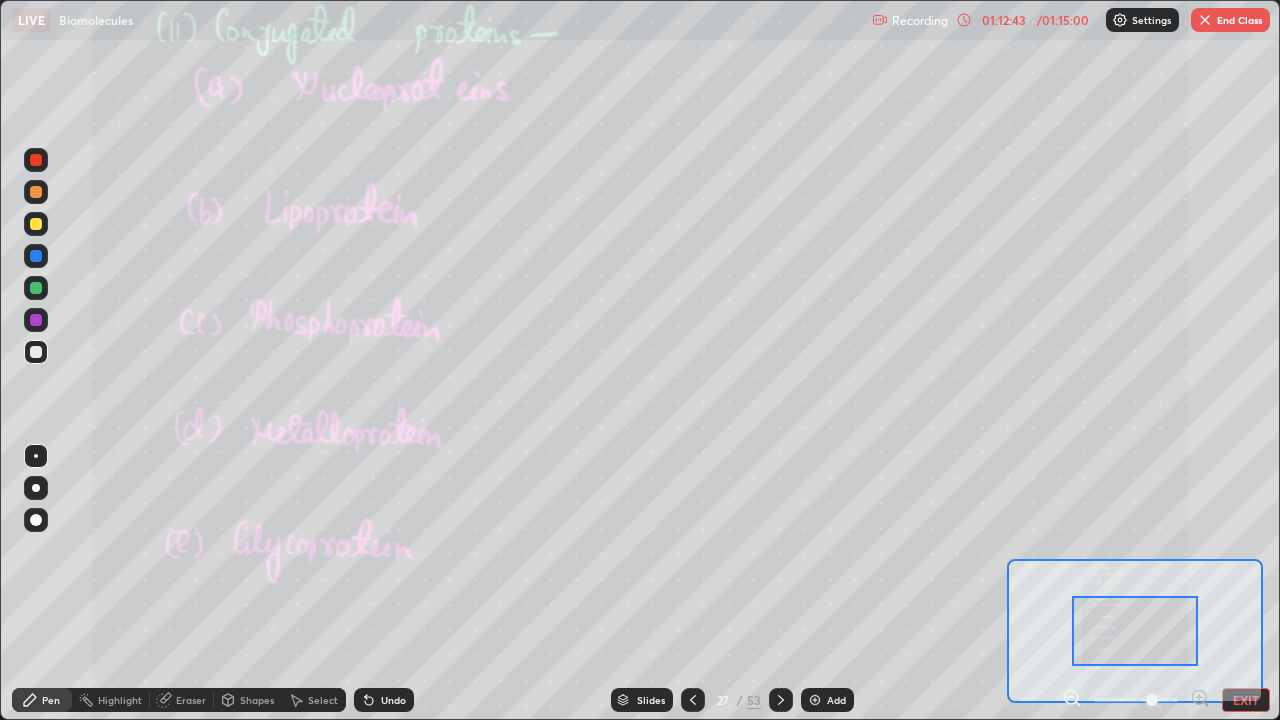 click 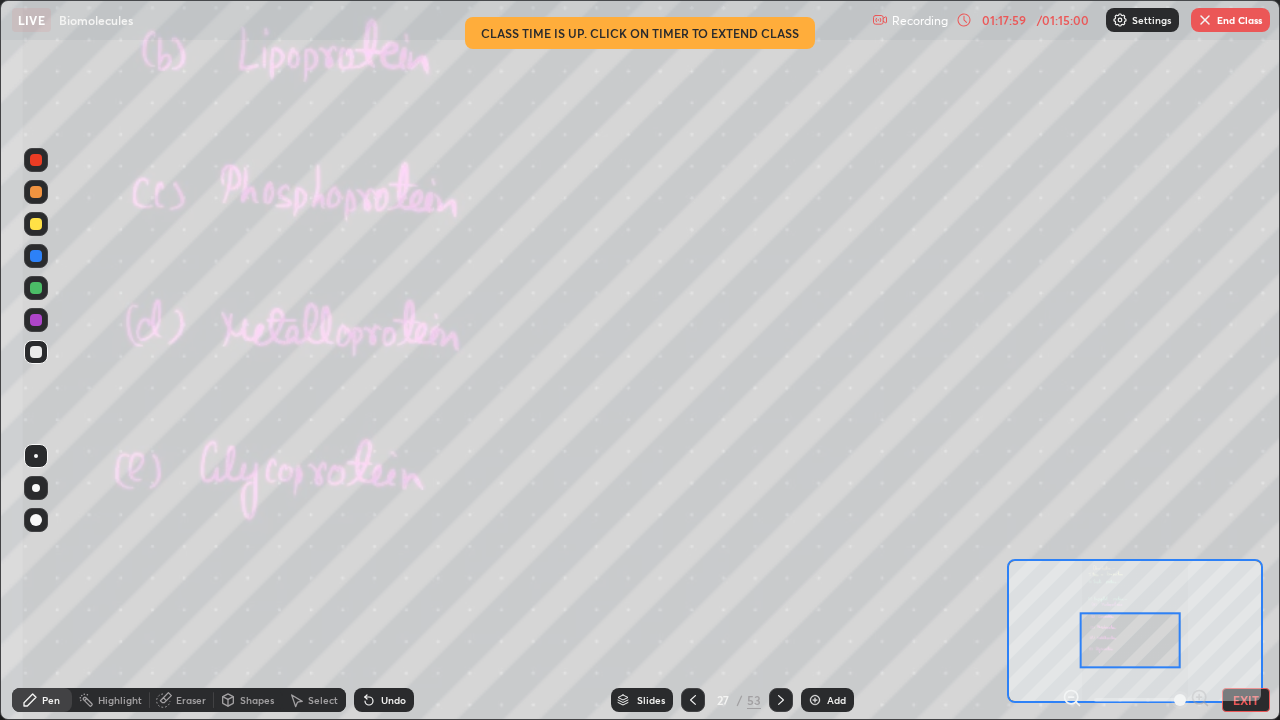 click on "End Class" at bounding box center [1230, 20] 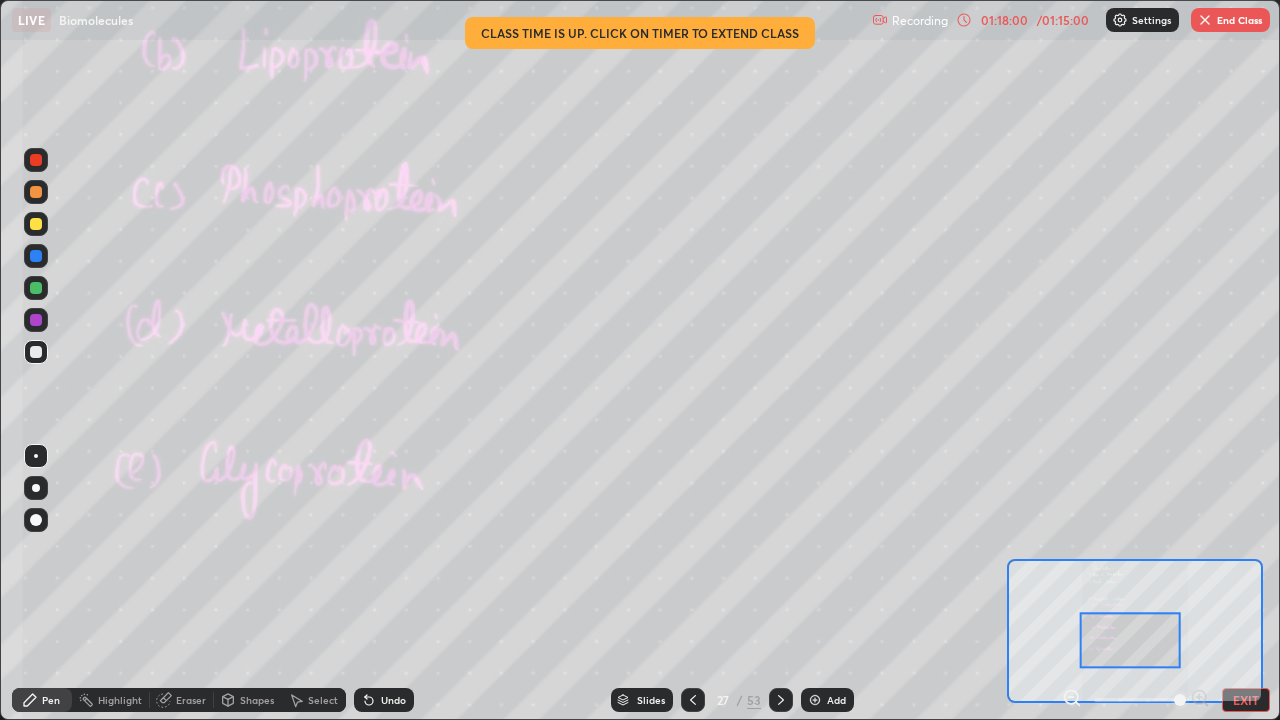 click at bounding box center [1205, 20] 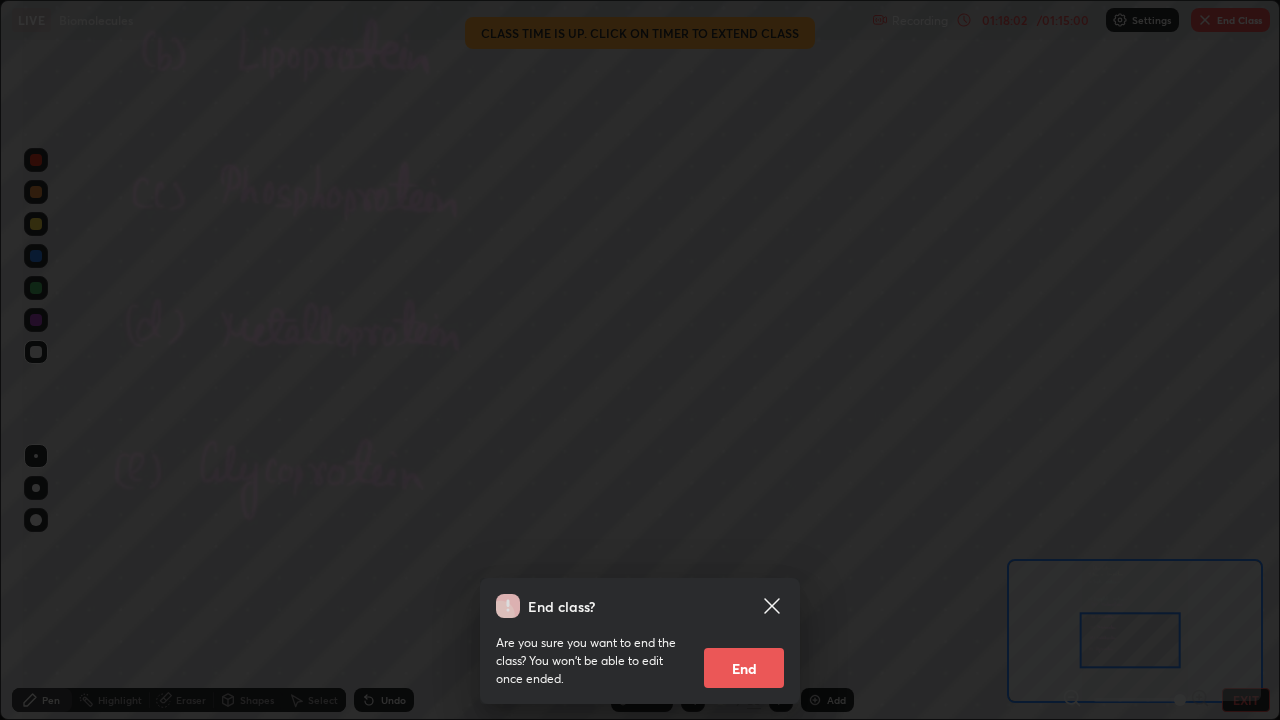 click on "End" at bounding box center (744, 668) 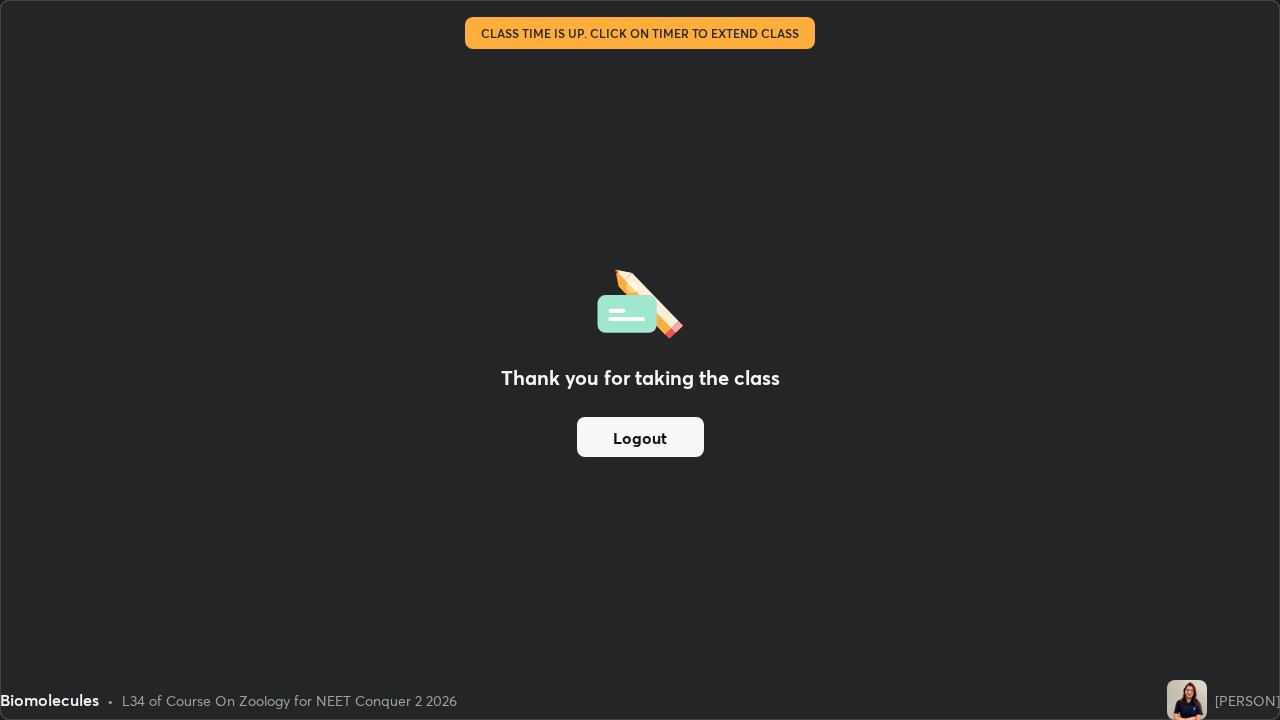 click on "Biomolecules • L34 of Course On Zoology for NEET Conquer 2 2026" at bounding box center (579, 700) 